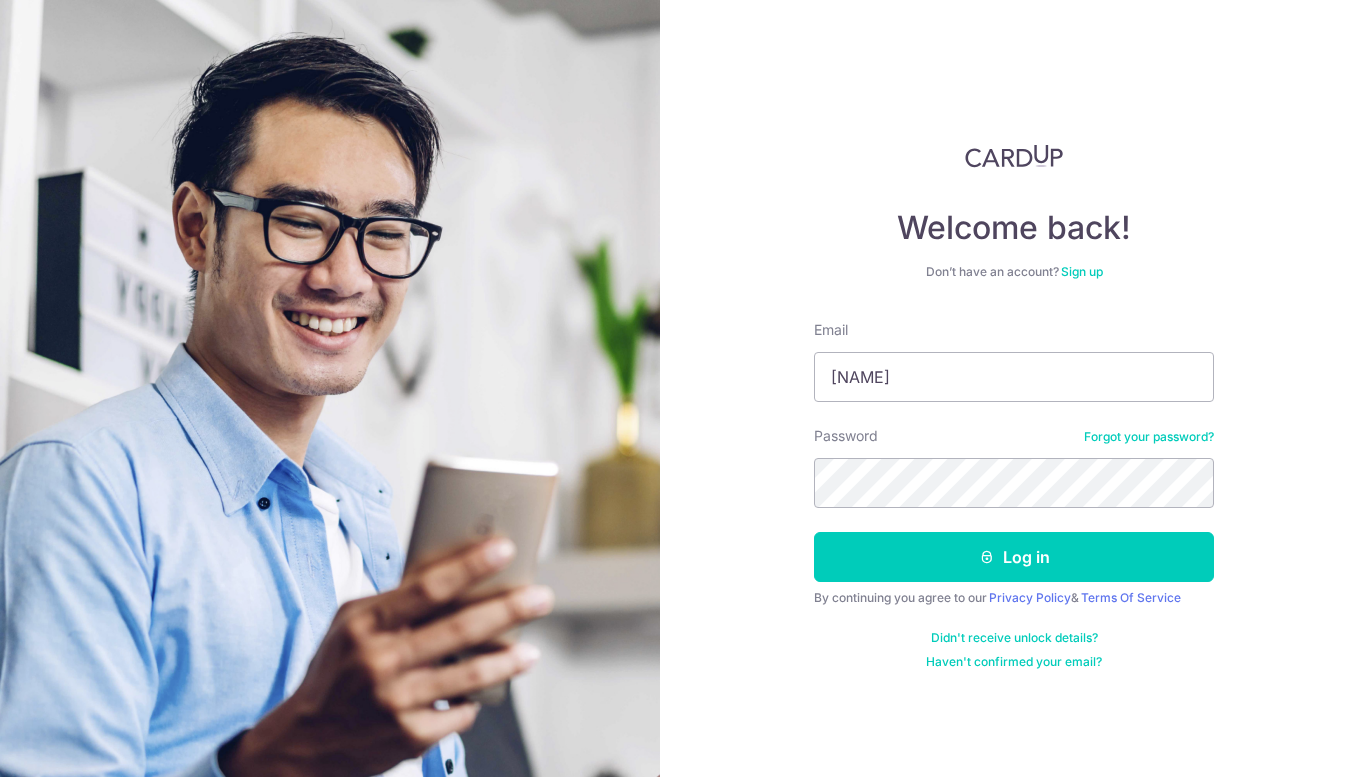scroll, scrollTop: 0, scrollLeft: 0, axis: both 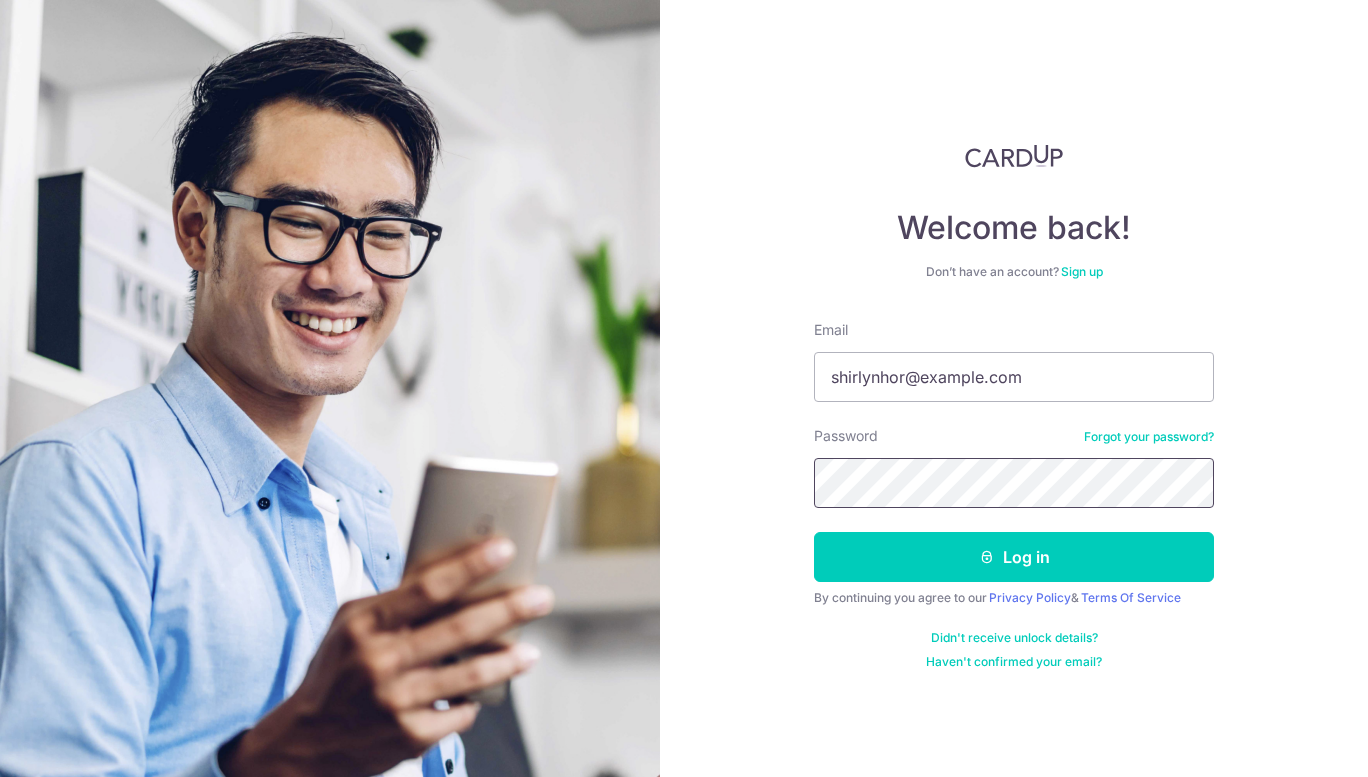 click on "Log in" at bounding box center [1014, 557] 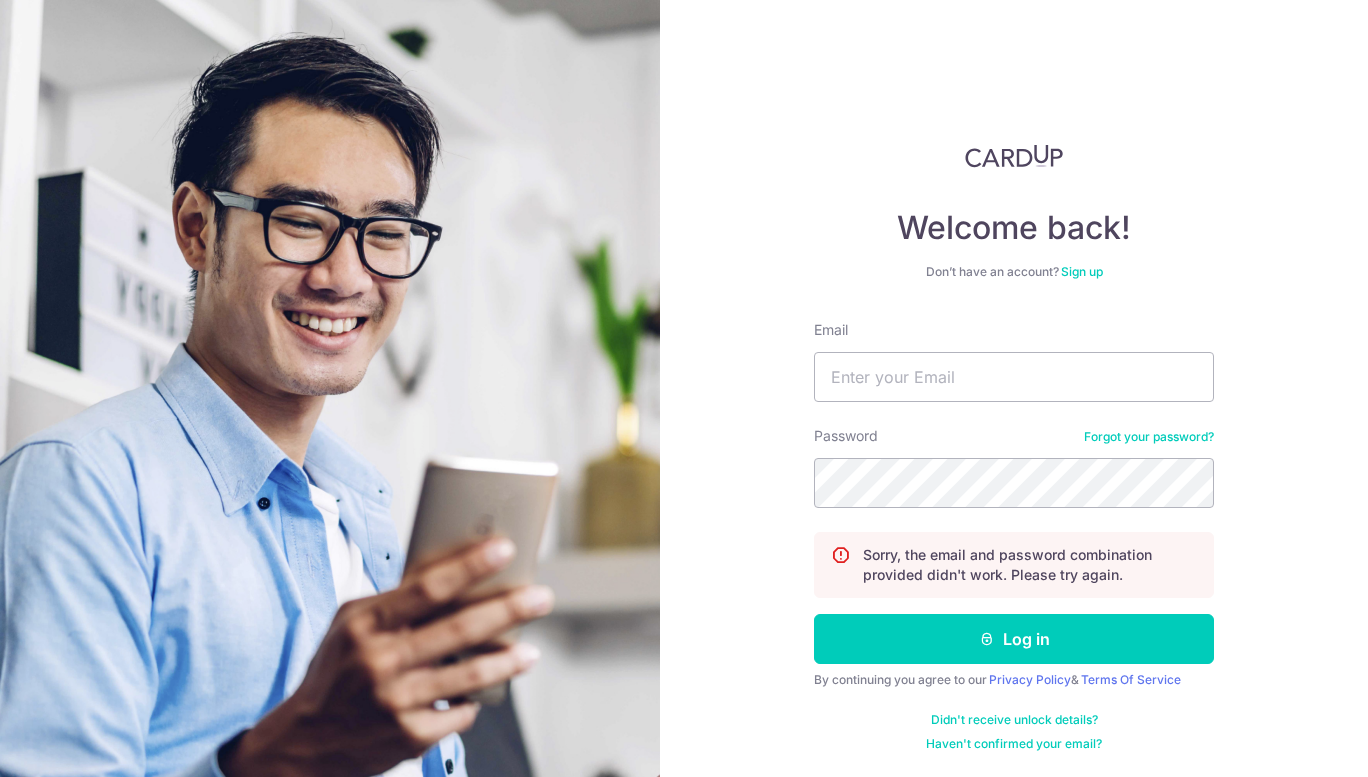 scroll, scrollTop: 0, scrollLeft: 0, axis: both 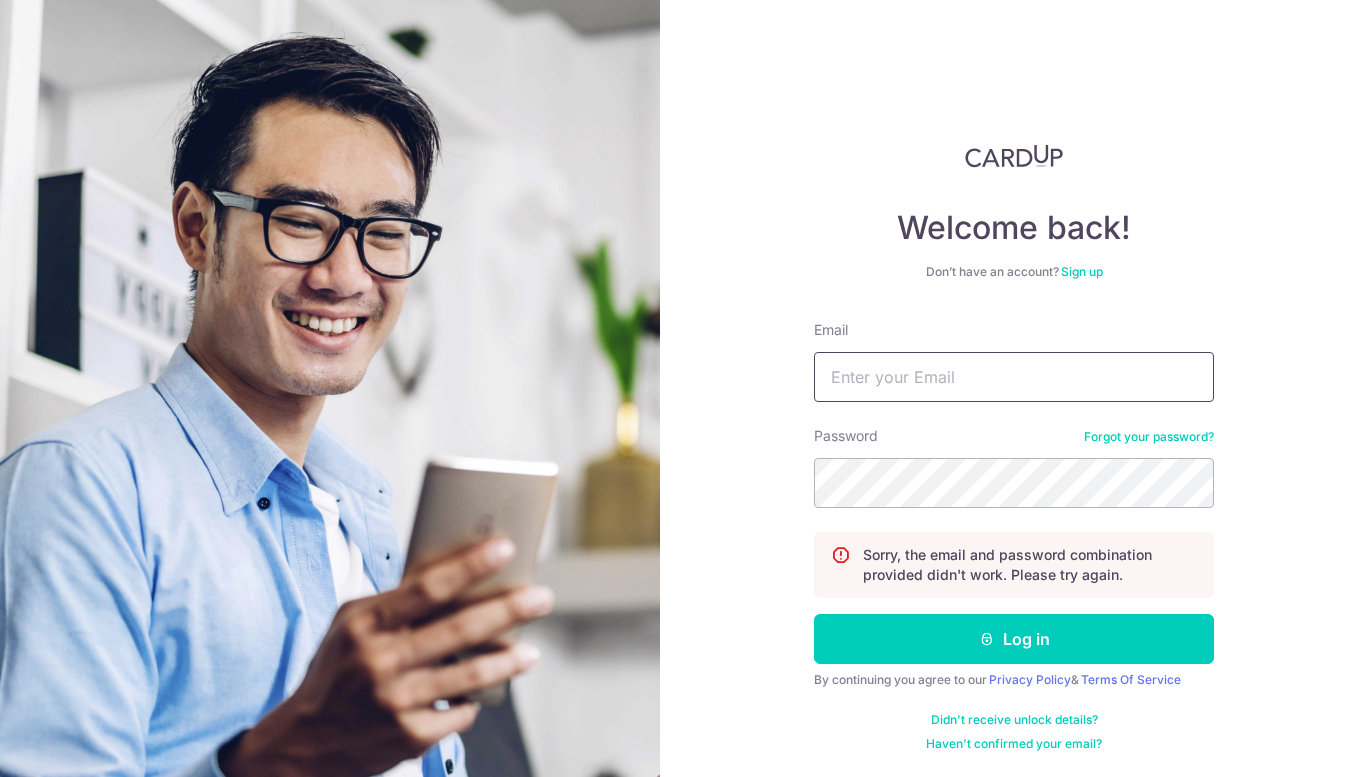 click on "Email" at bounding box center [1014, 377] 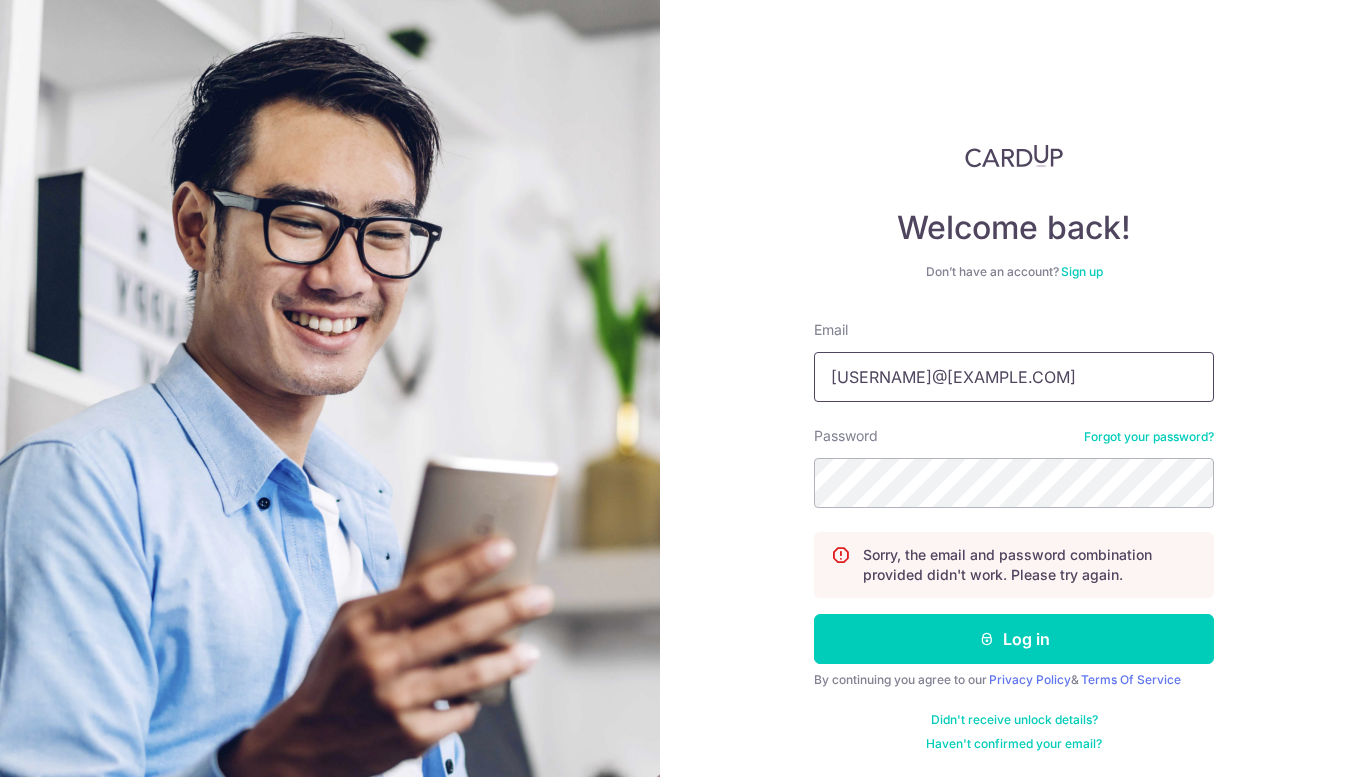 type on "shirlynhor@gmail.com" 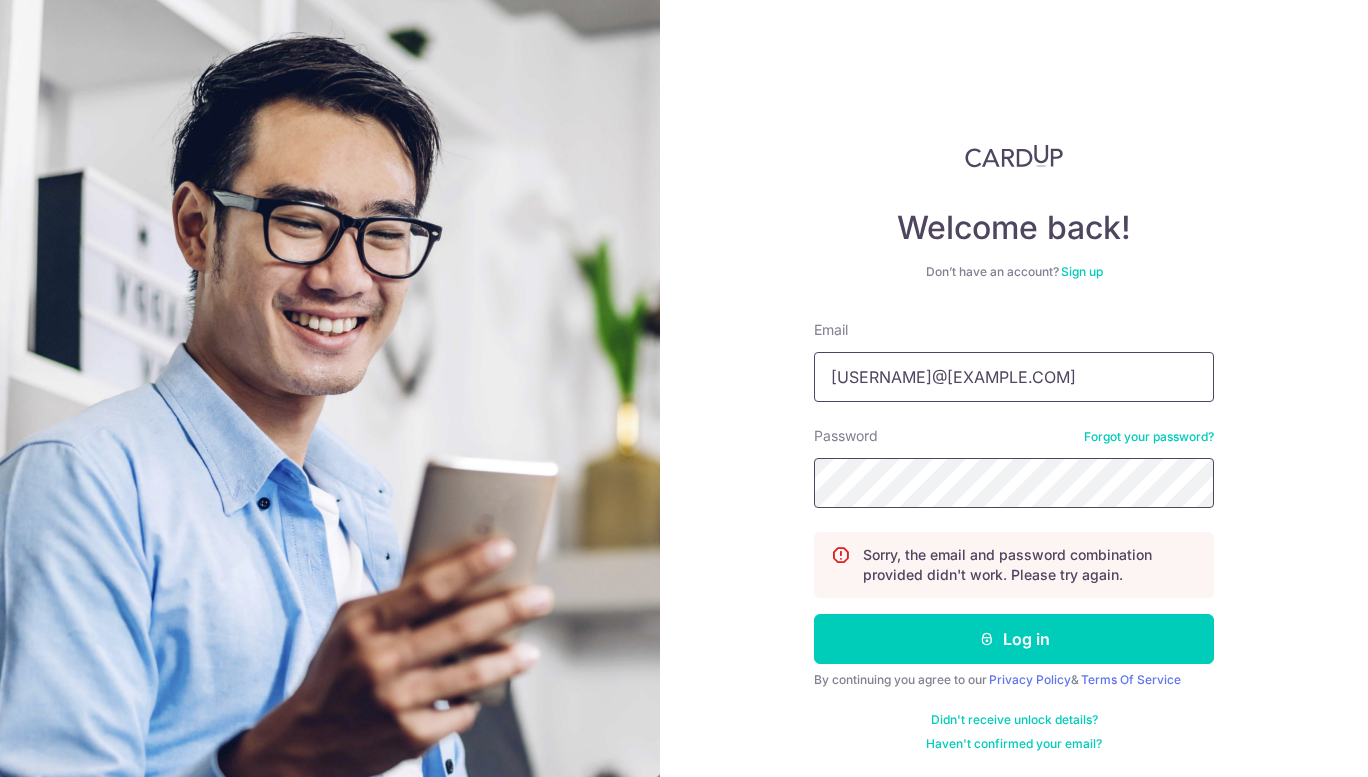 click on "Log in" at bounding box center (1014, 639) 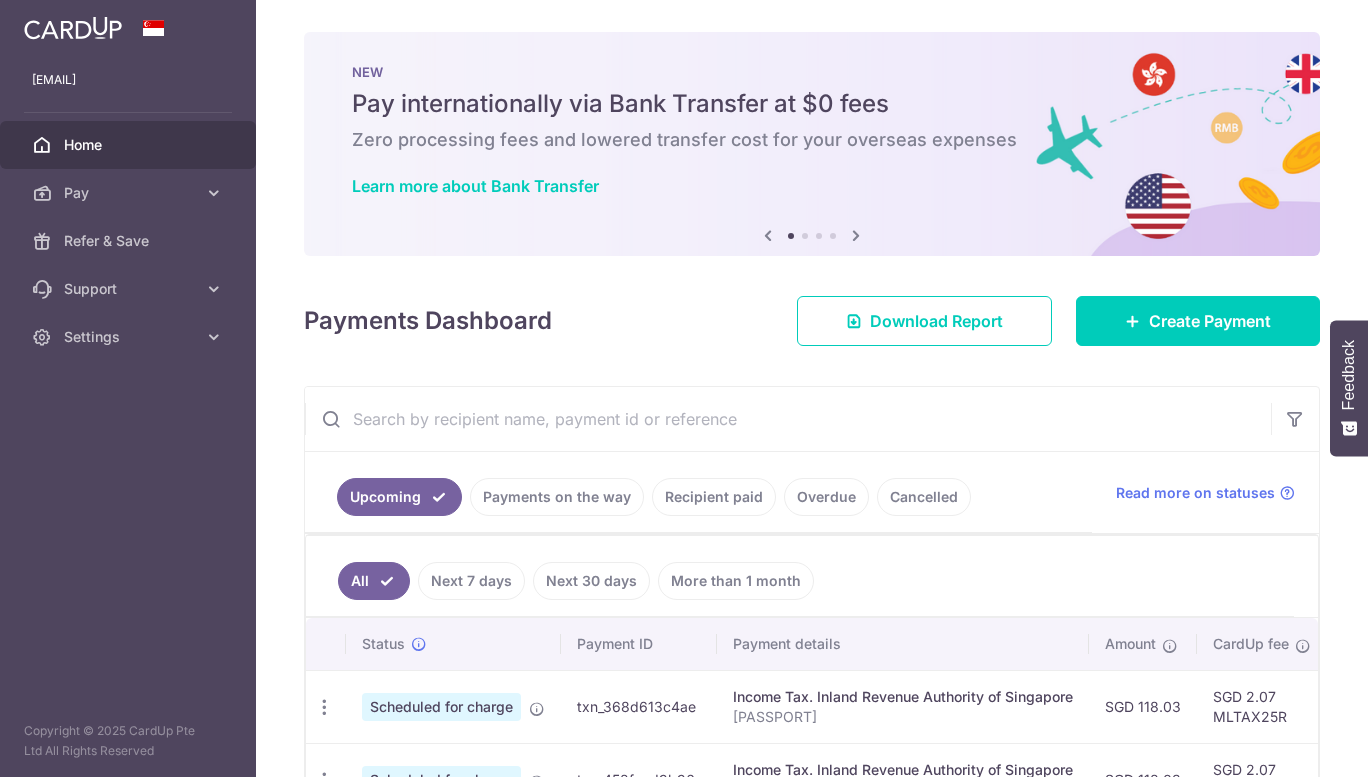 scroll, scrollTop: 0, scrollLeft: 0, axis: both 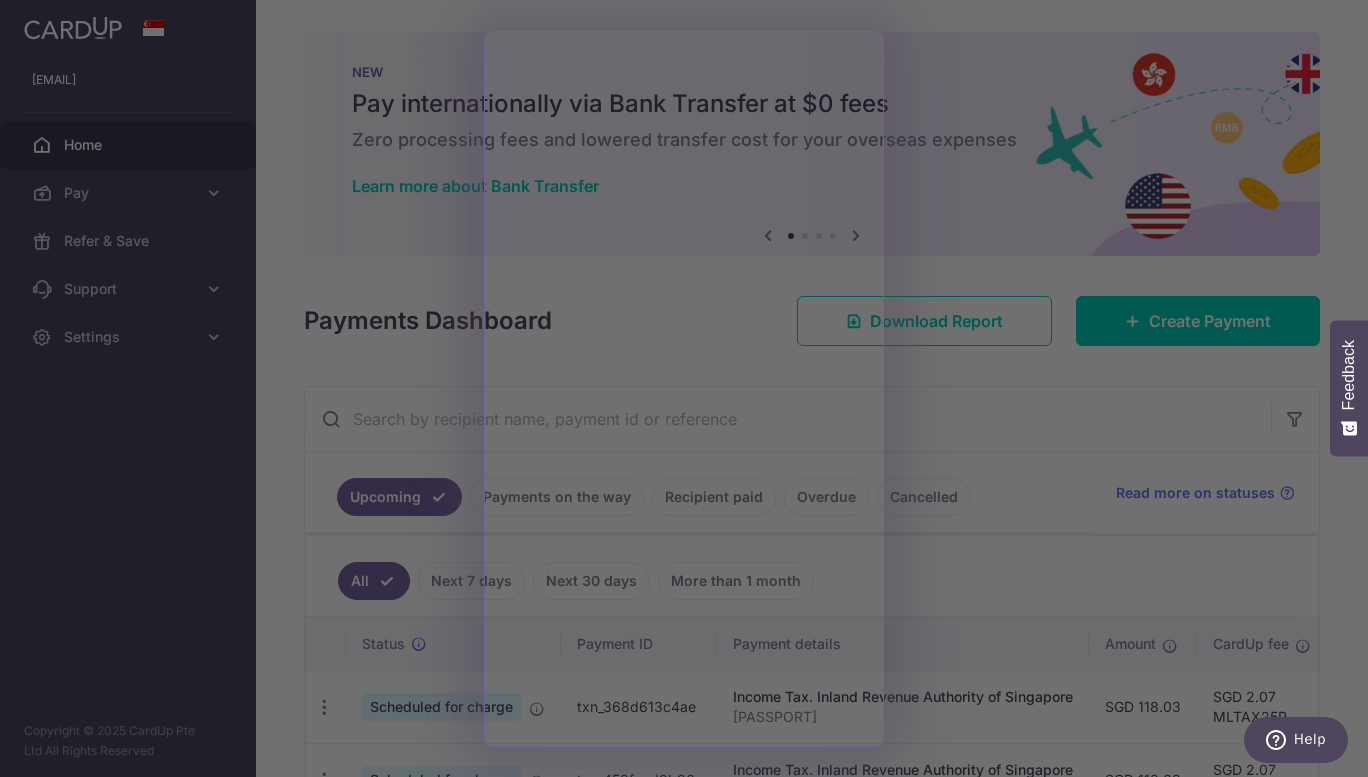 click at bounding box center [691, 392] 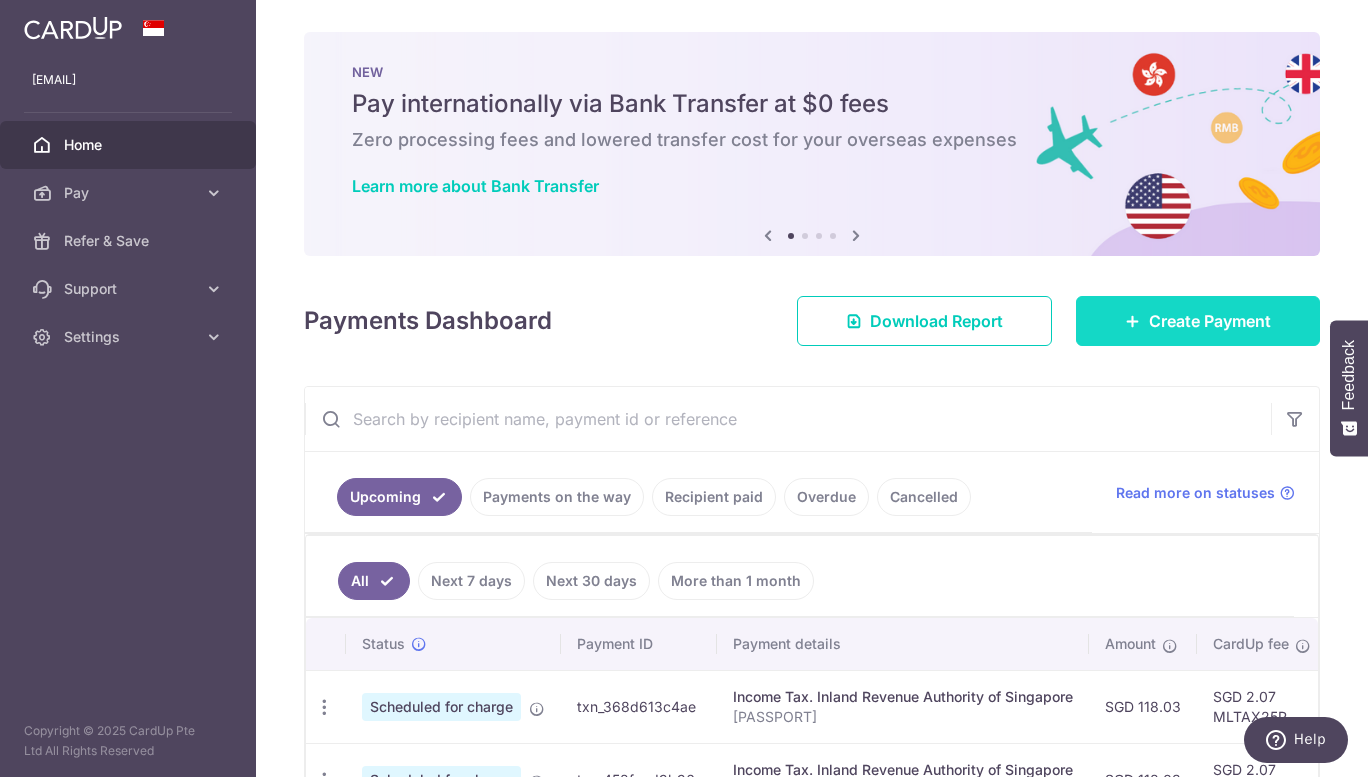 click on "Create Payment" at bounding box center (1210, 321) 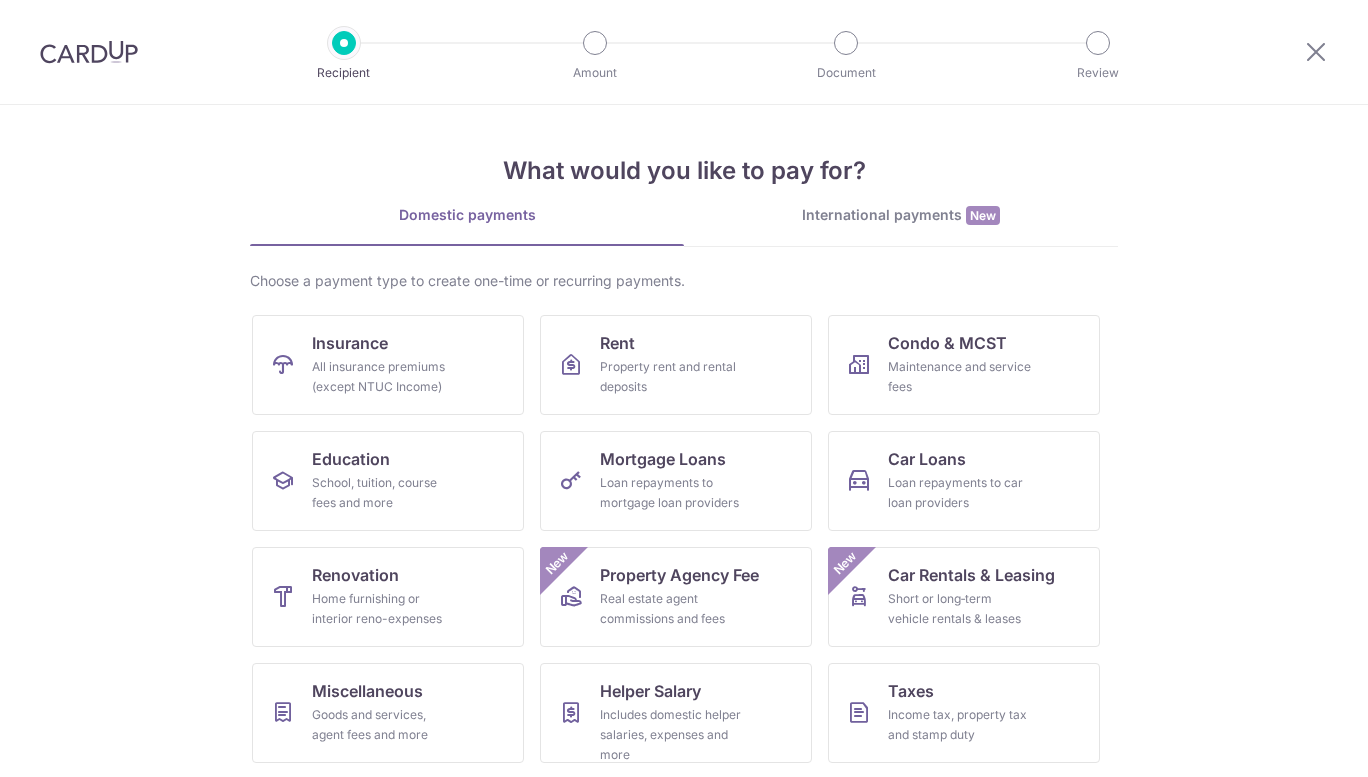 scroll, scrollTop: 0, scrollLeft: 0, axis: both 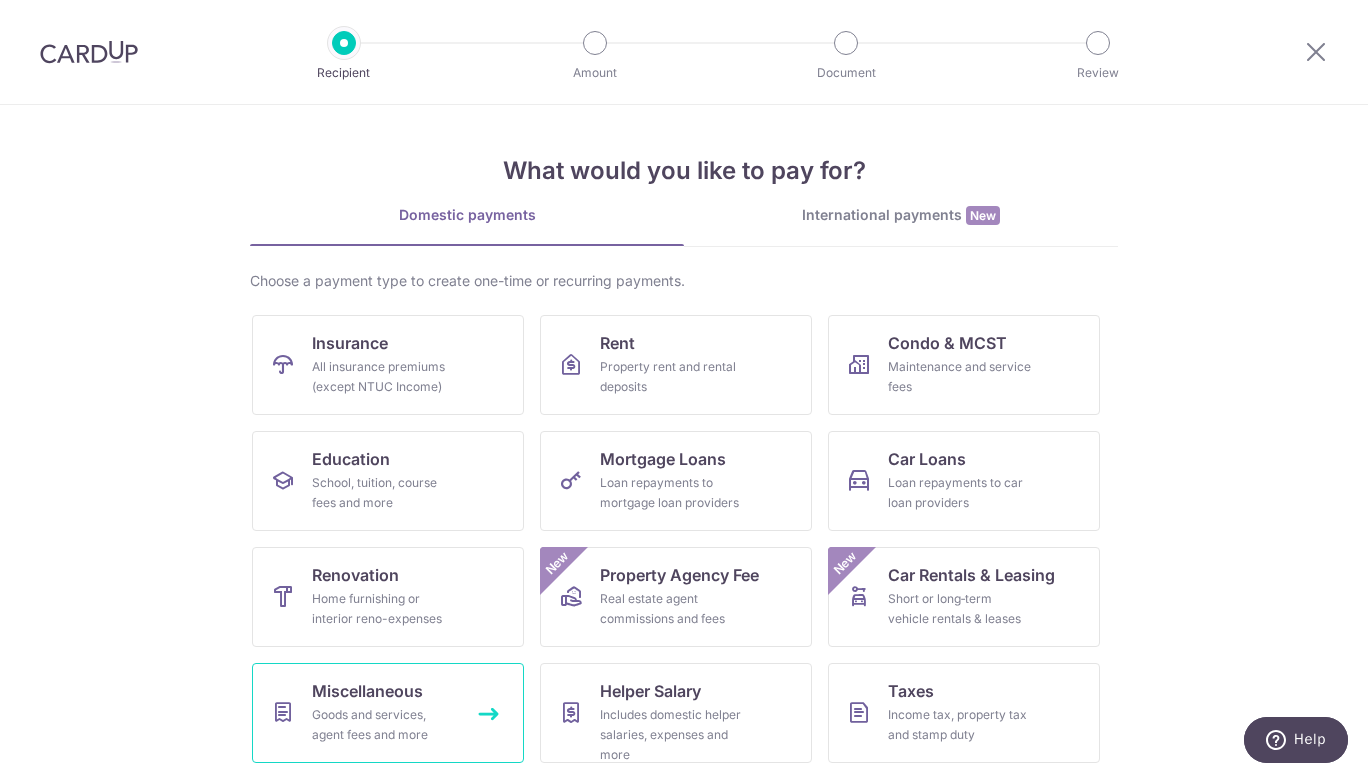click on "Goods and services, agent fees and more" at bounding box center [384, 725] 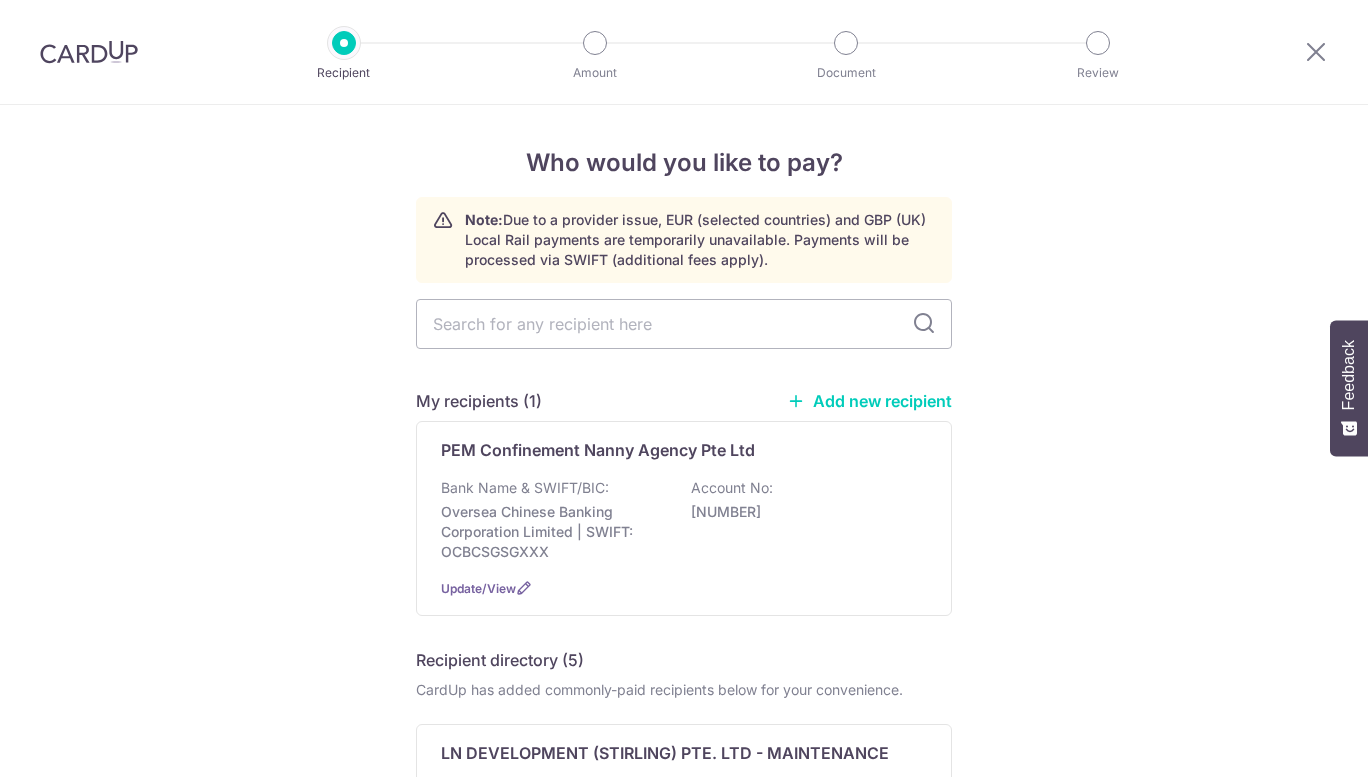 scroll, scrollTop: 0, scrollLeft: 0, axis: both 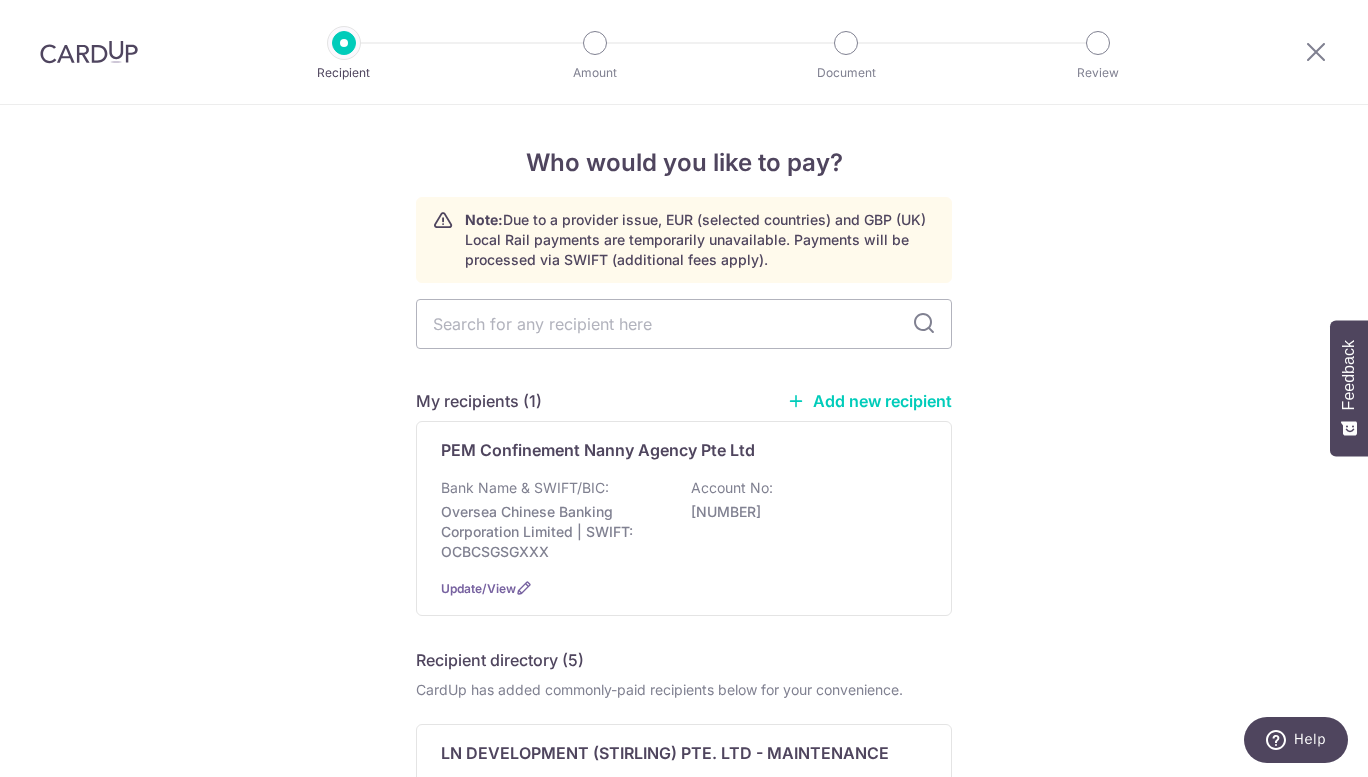 click on "Add new recipient" at bounding box center (869, 401) 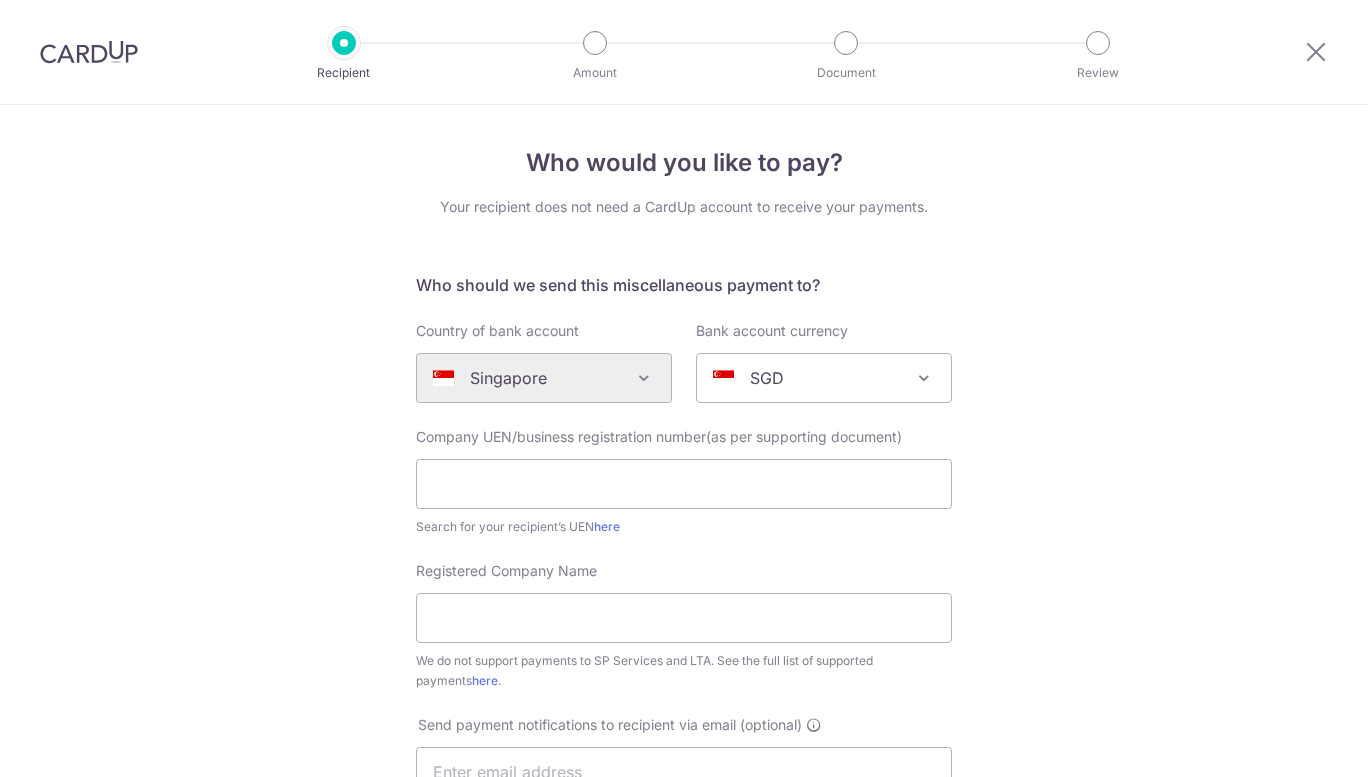 scroll, scrollTop: 0, scrollLeft: 0, axis: both 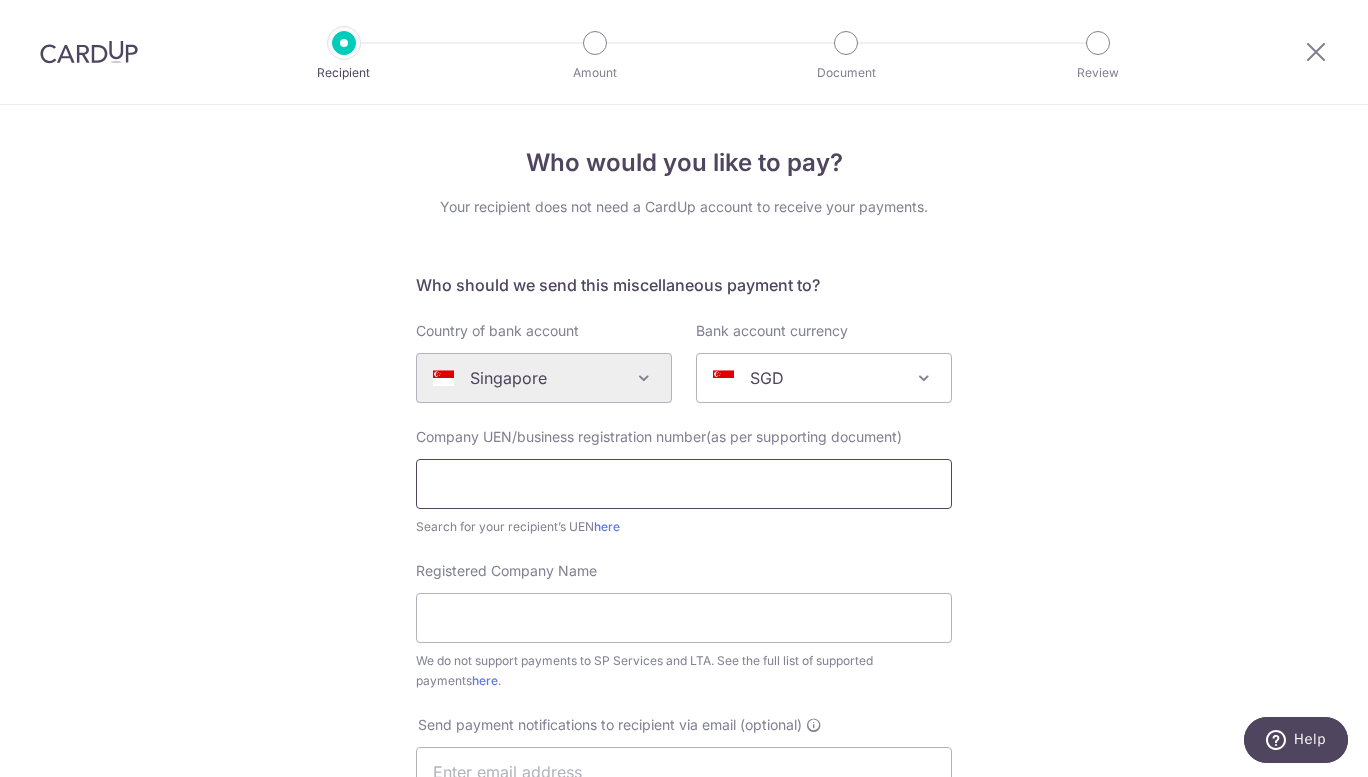 click at bounding box center (684, 484) 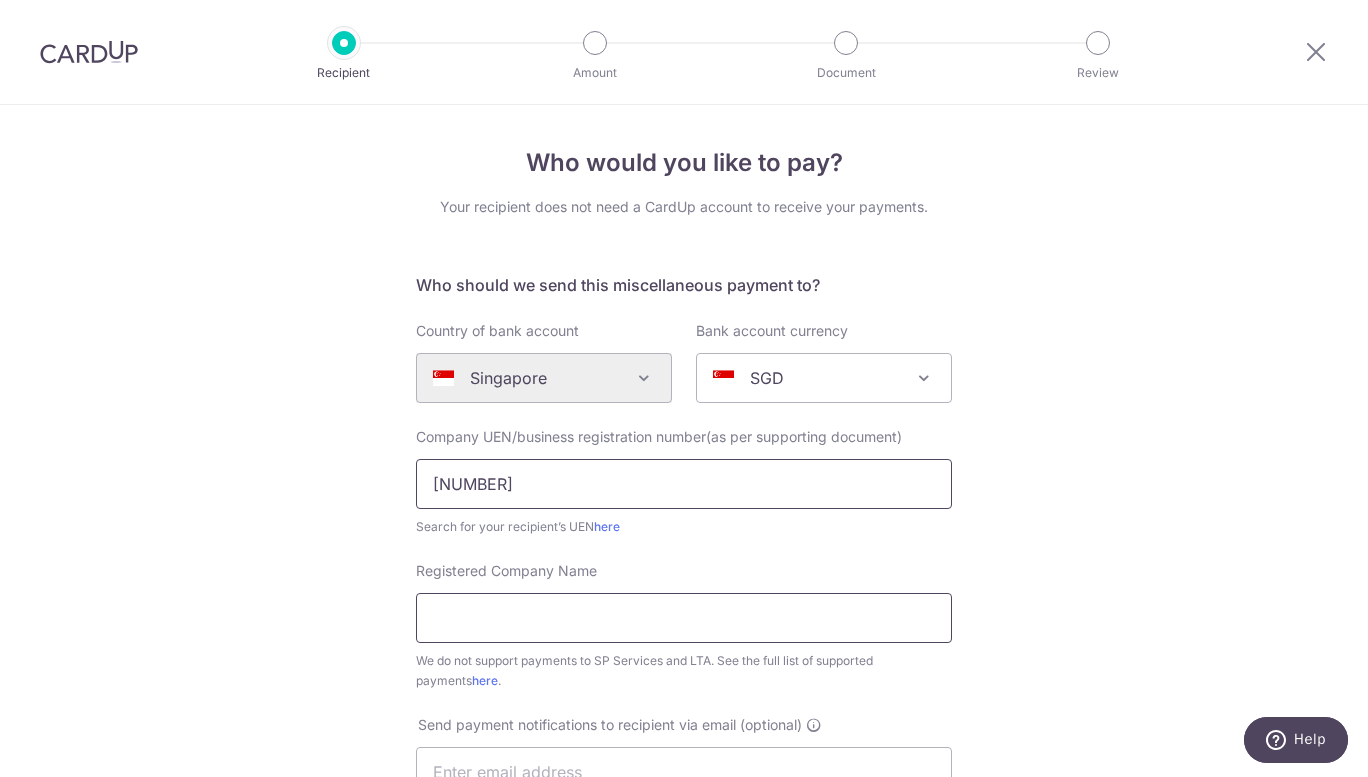 type on "201412275C" 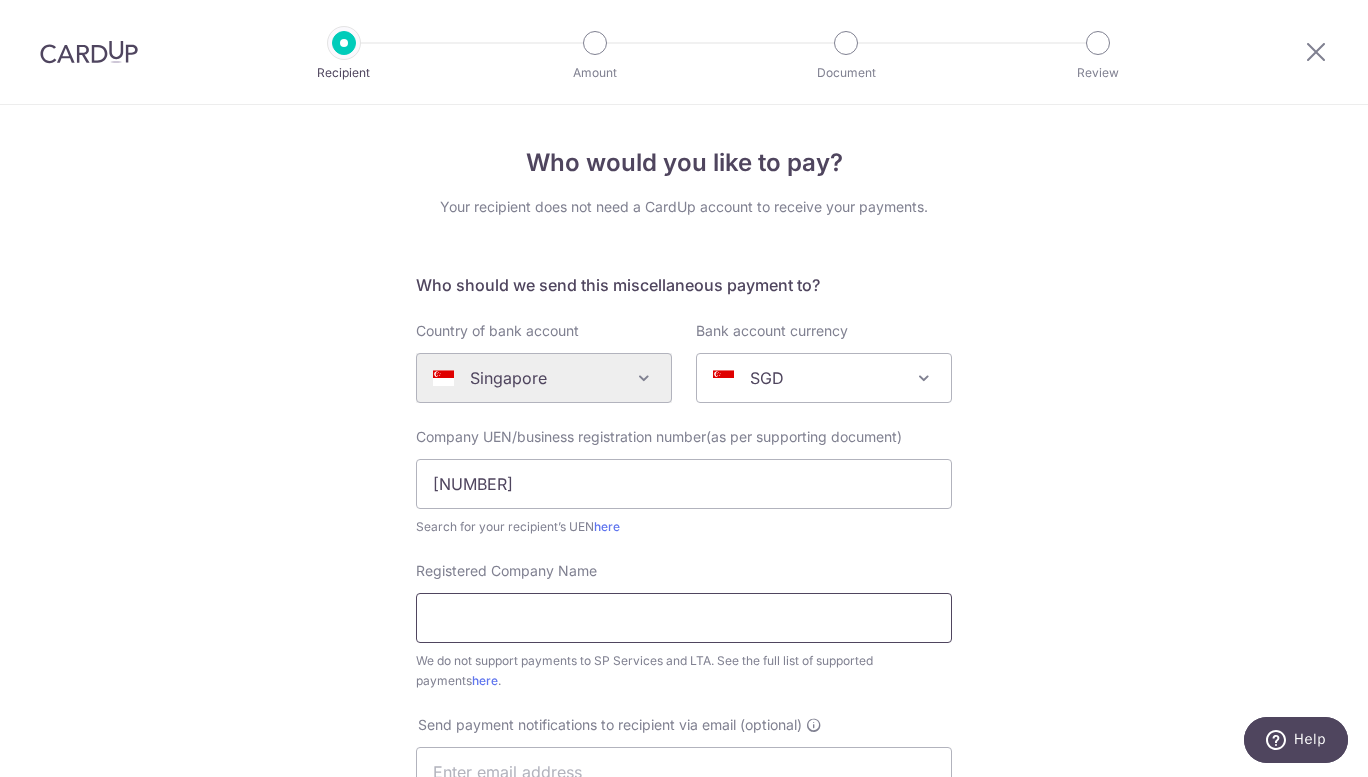 click on "Registered Company Name" at bounding box center (684, 618) 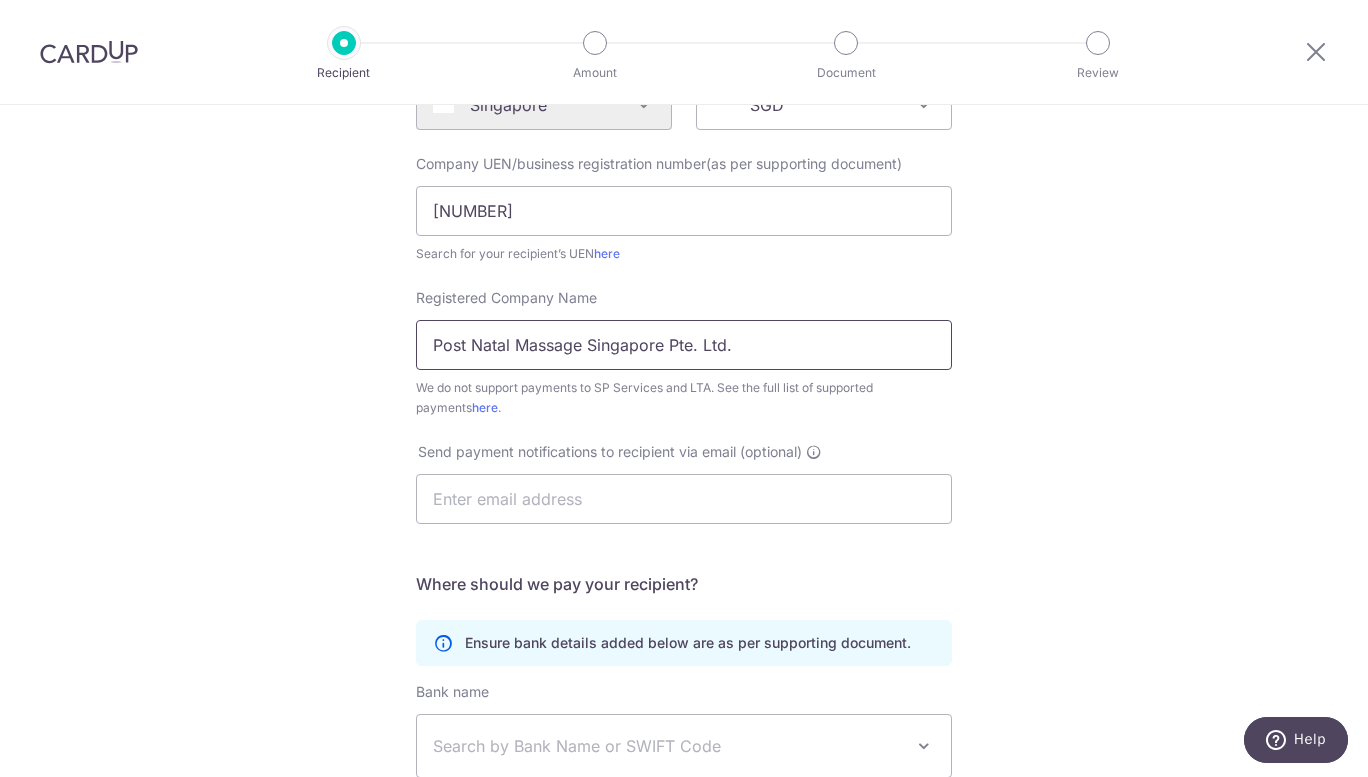 scroll, scrollTop: 274, scrollLeft: 0, axis: vertical 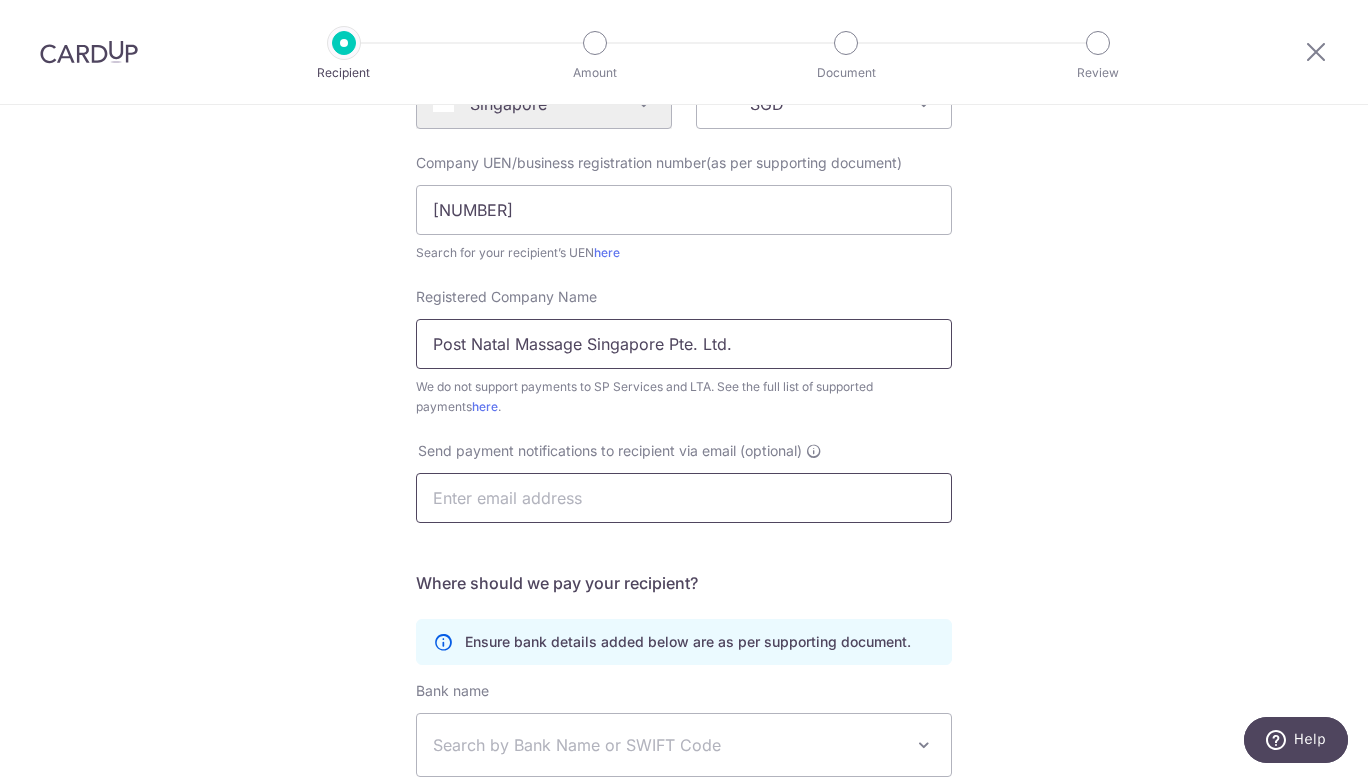 type on "Post Natal Massage Singapore Pte. Ltd." 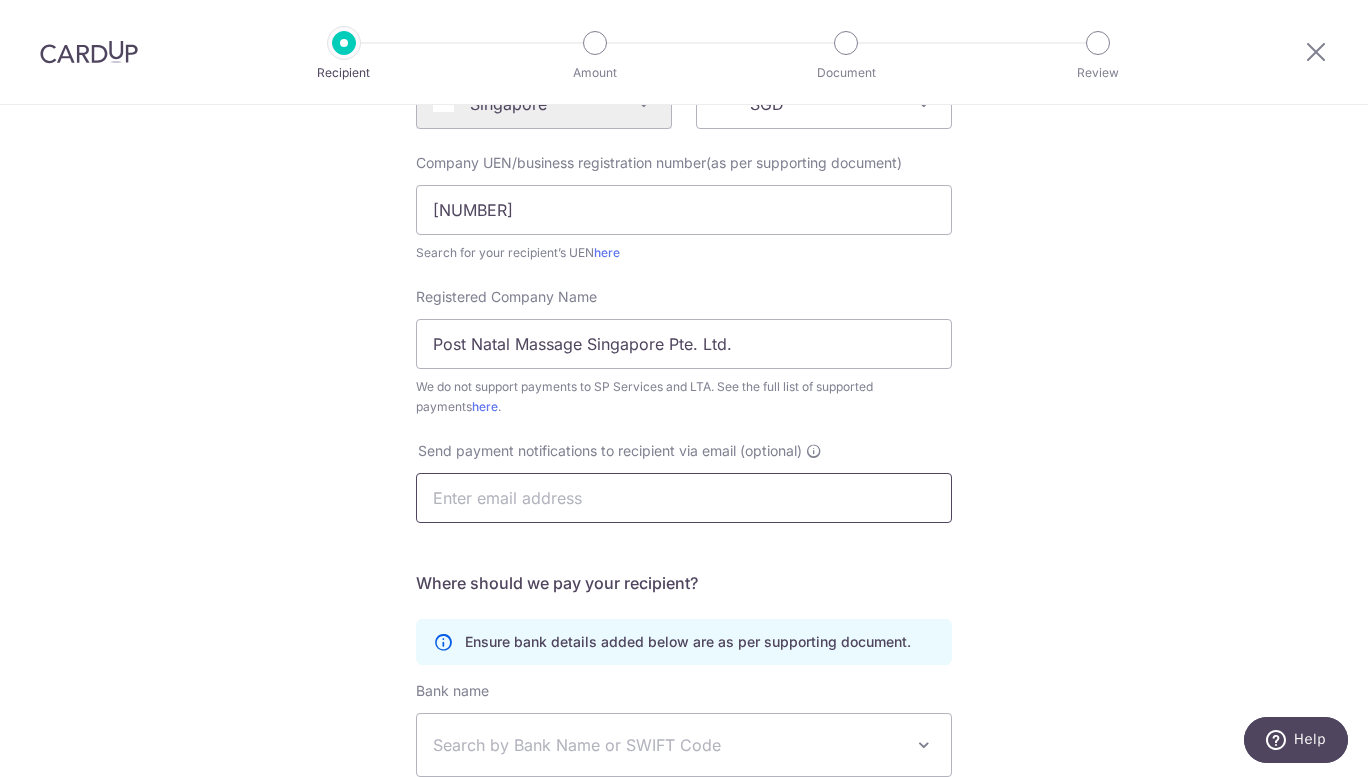 click at bounding box center (684, 498) 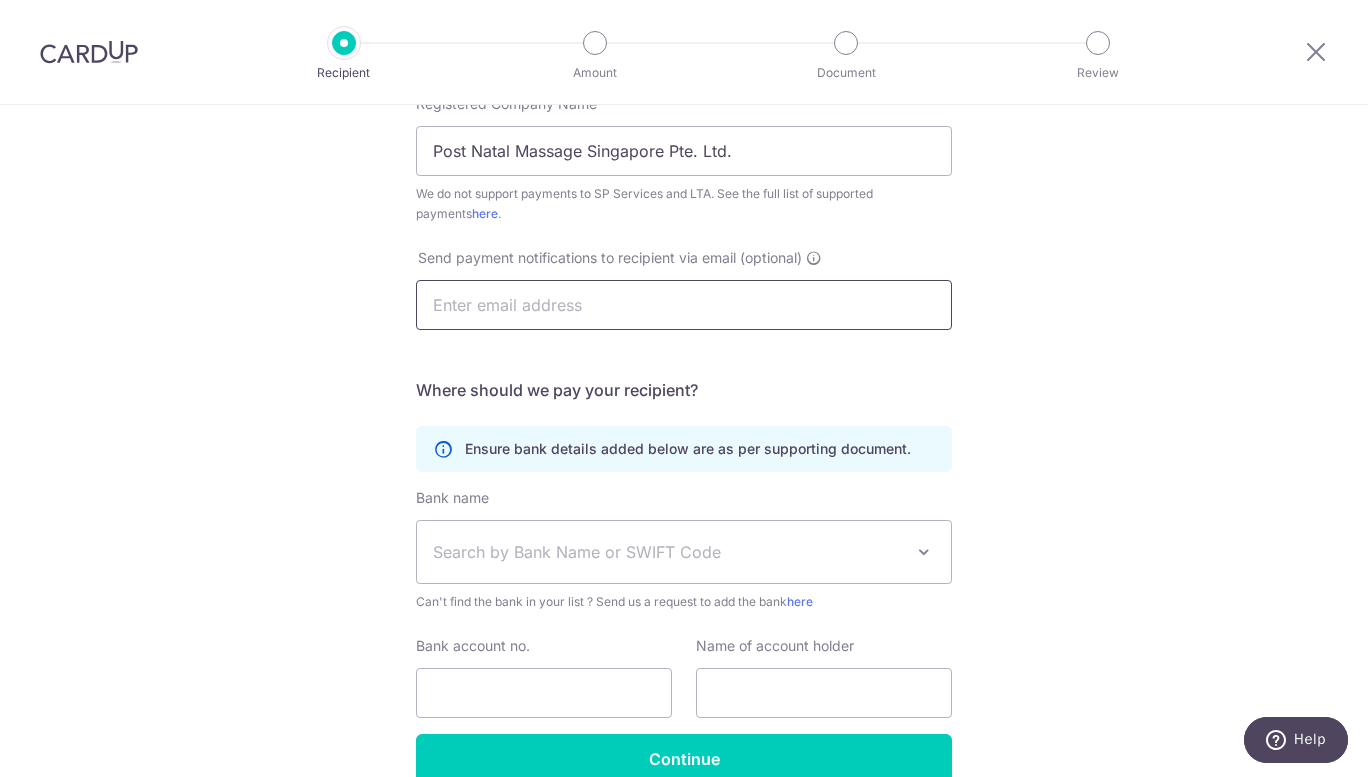 scroll, scrollTop: 568, scrollLeft: 0, axis: vertical 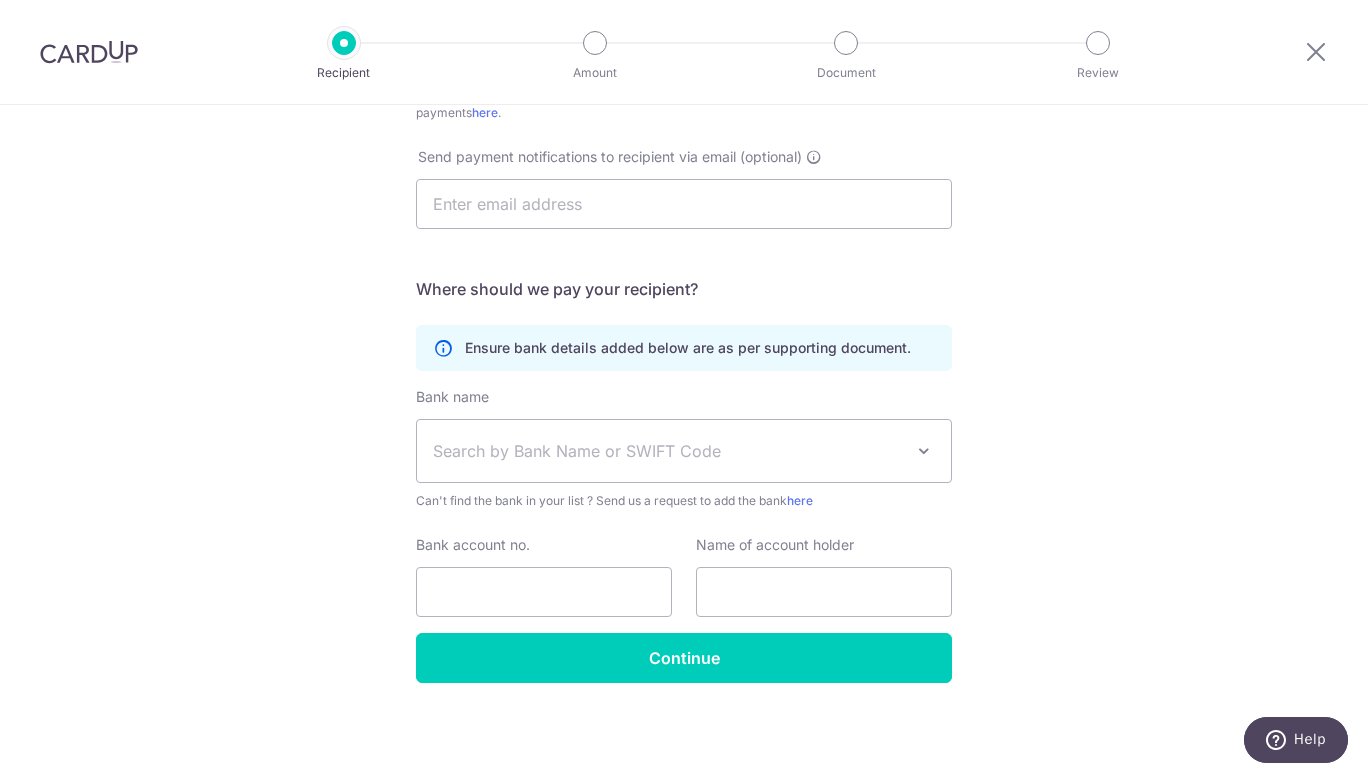 click on "Search by Bank Name or SWIFT Code" at bounding box center [668, 451] 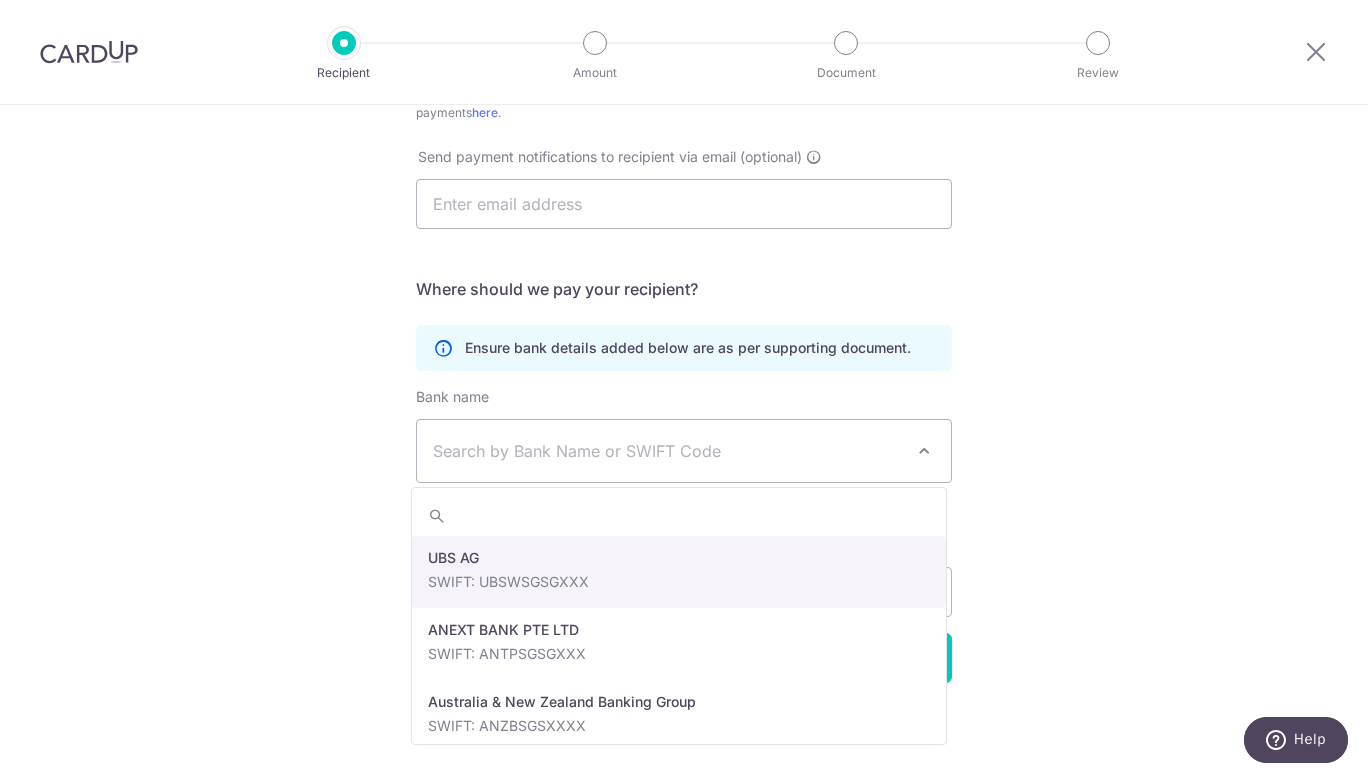 type on "i" 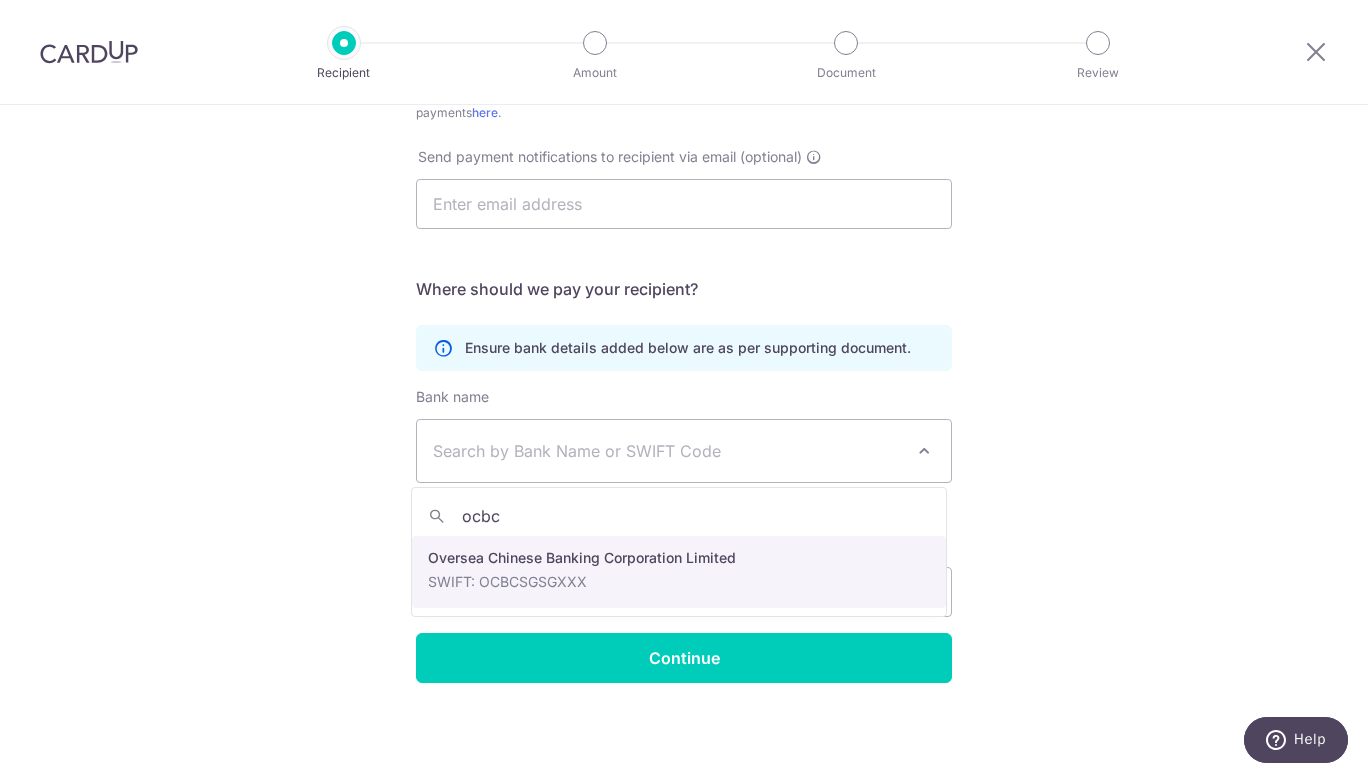 type on "ocbc" 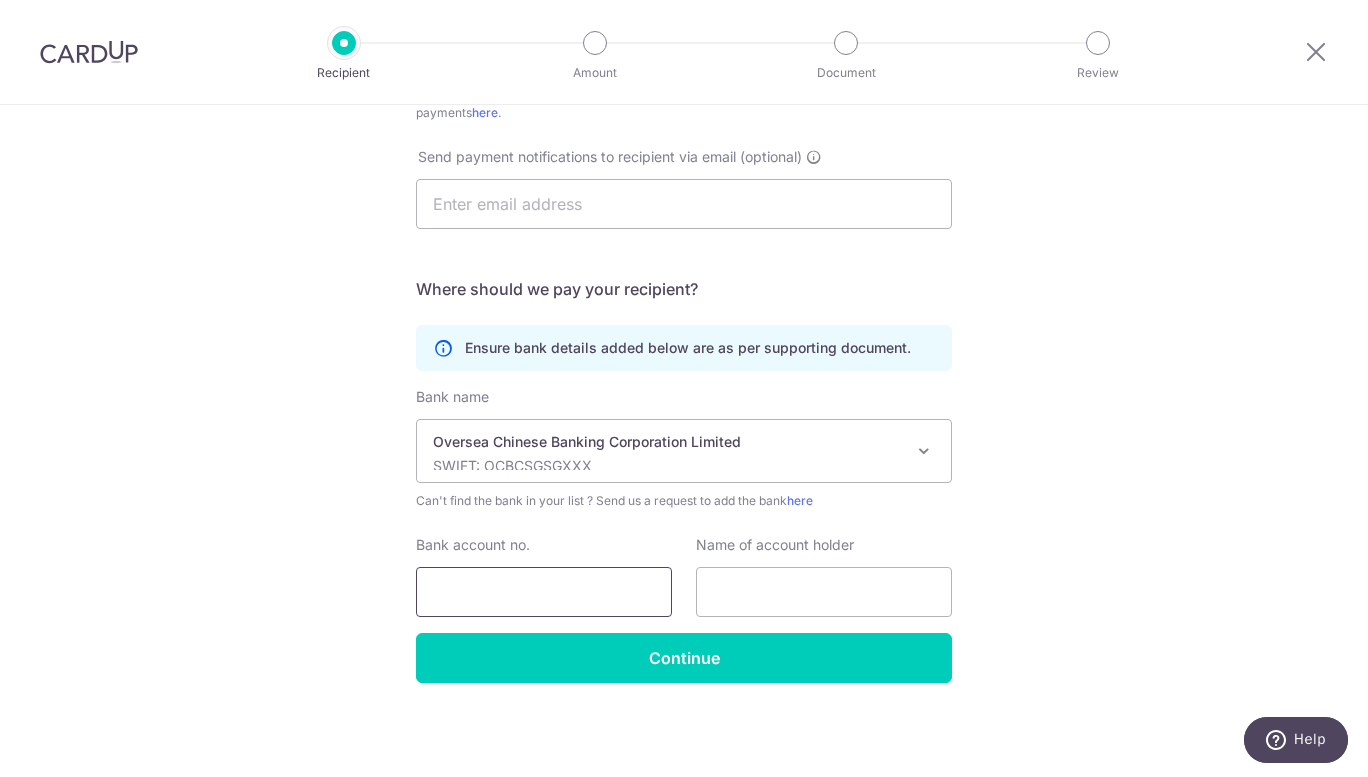 click on "Bank account no." at bounding box center [544, 592] 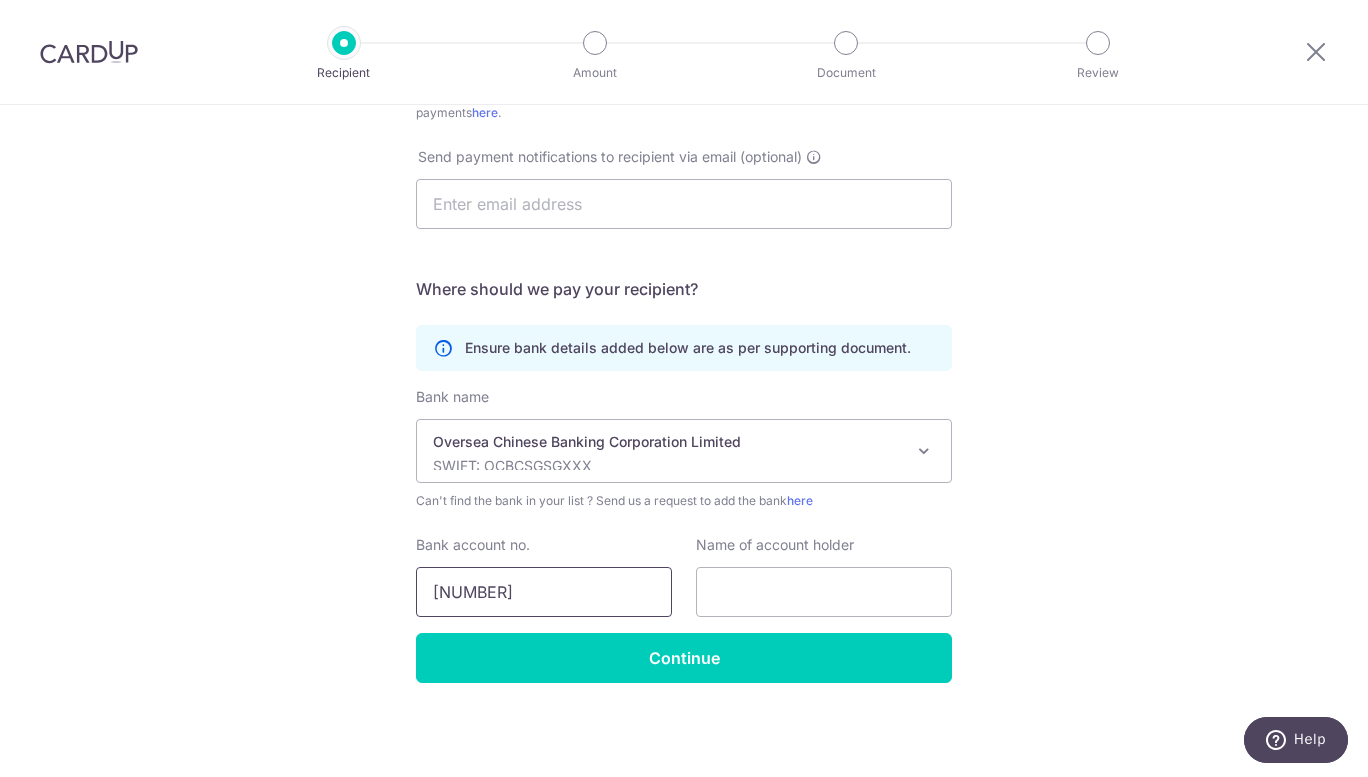 type on "686525817001" 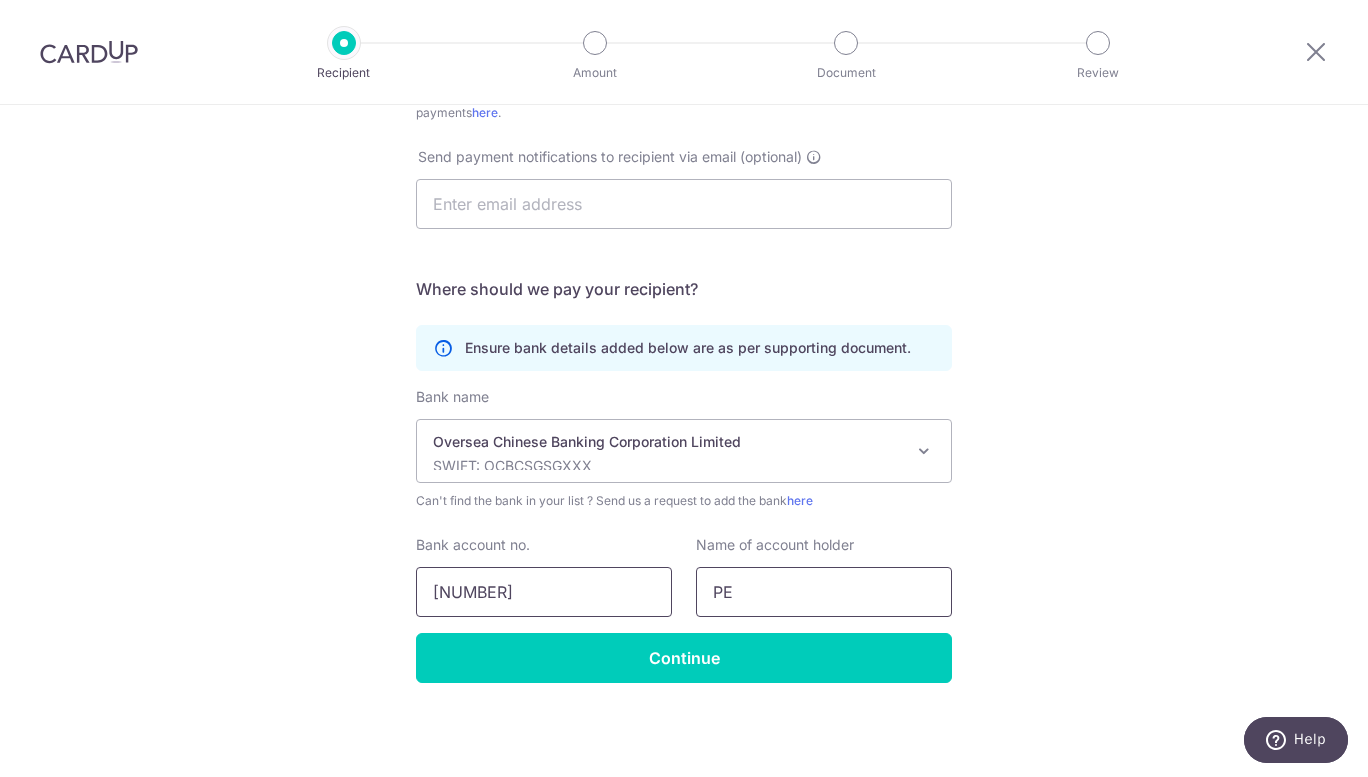 type on "P" 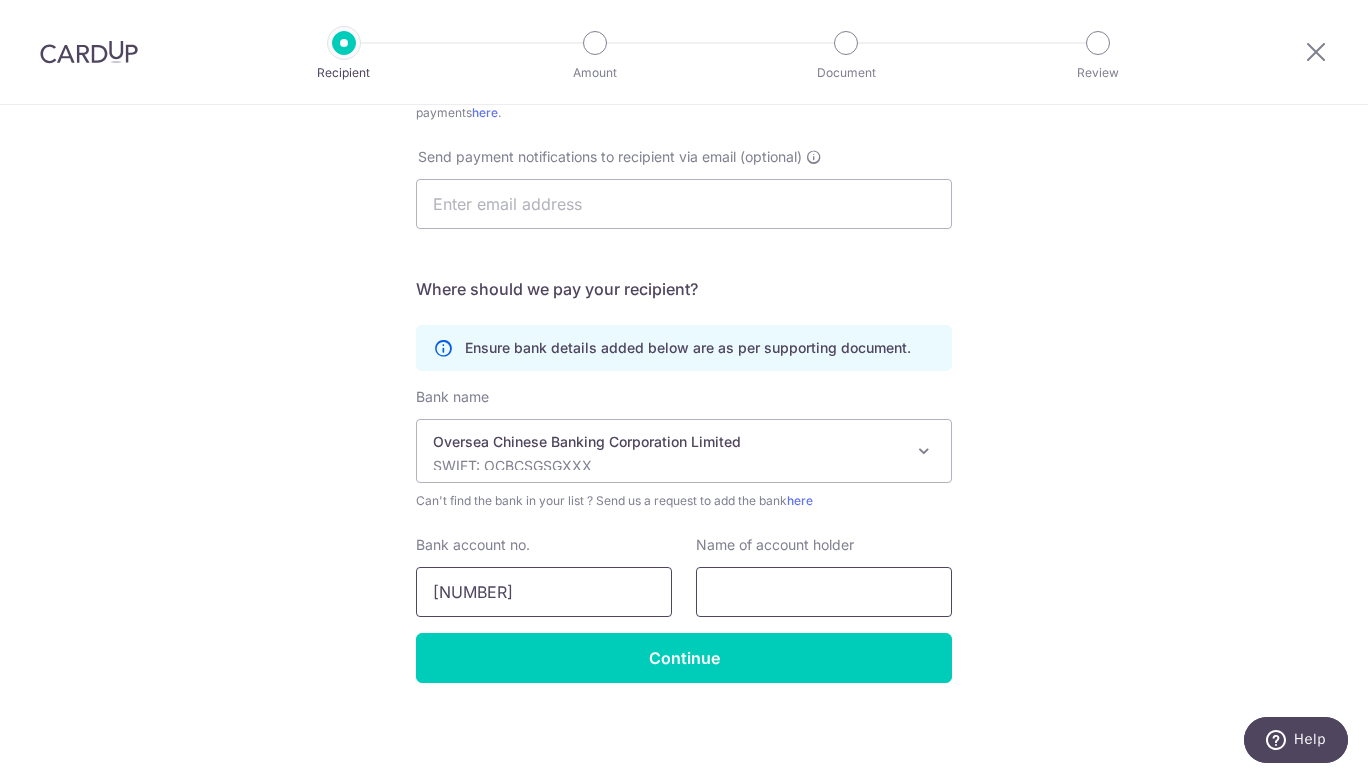 type on "o" 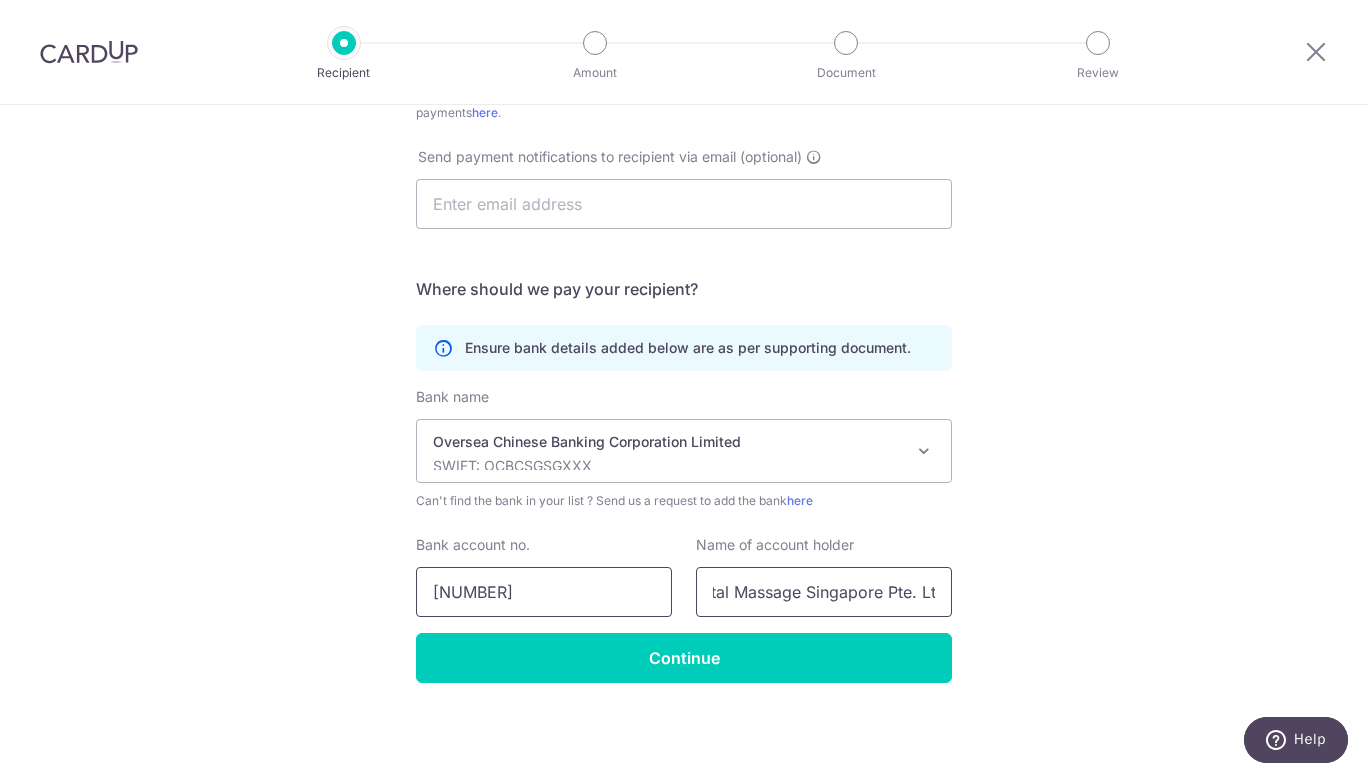 scroll, scrollTop: 0, scrollLeft: 75, axis: horizontal 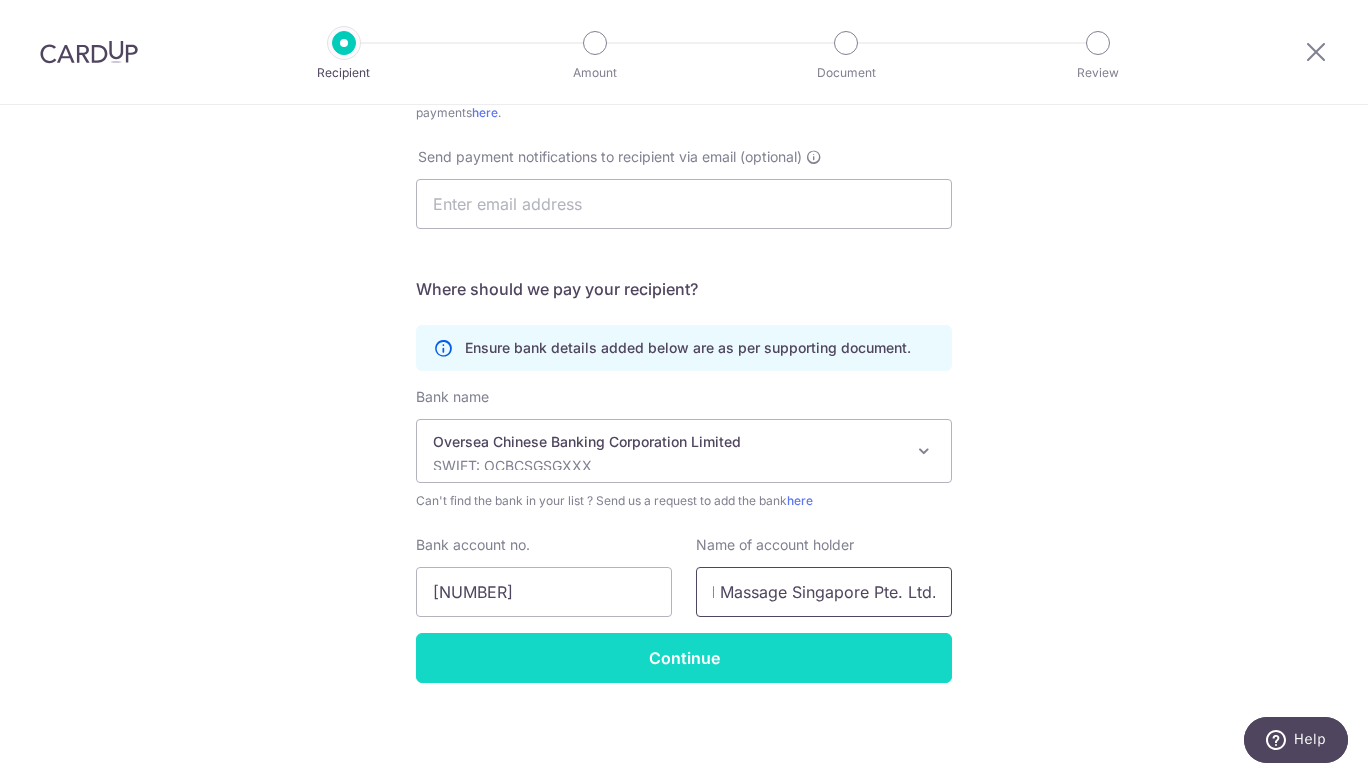 type on "Post Natal Massage Singapore Pte. Ltd." 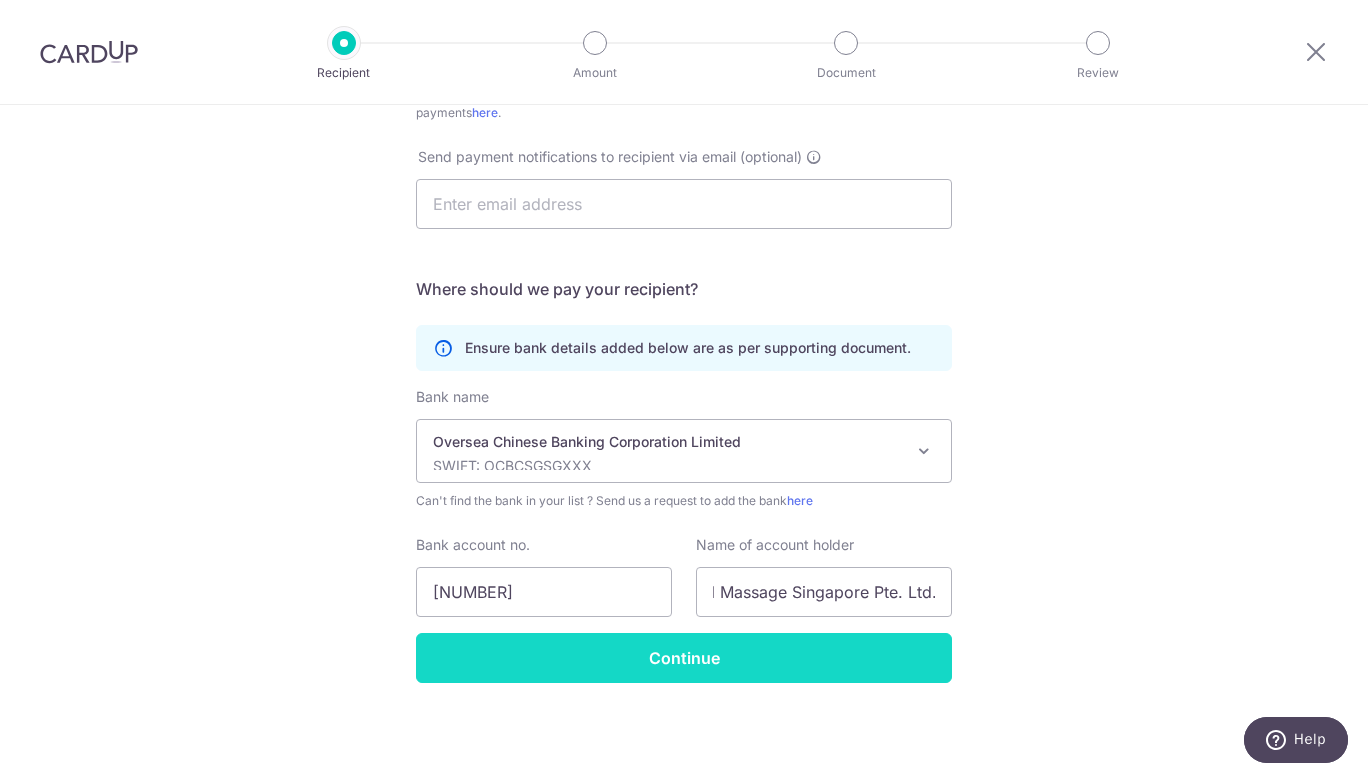 click on "Continue" at bounding box center (684, 658) 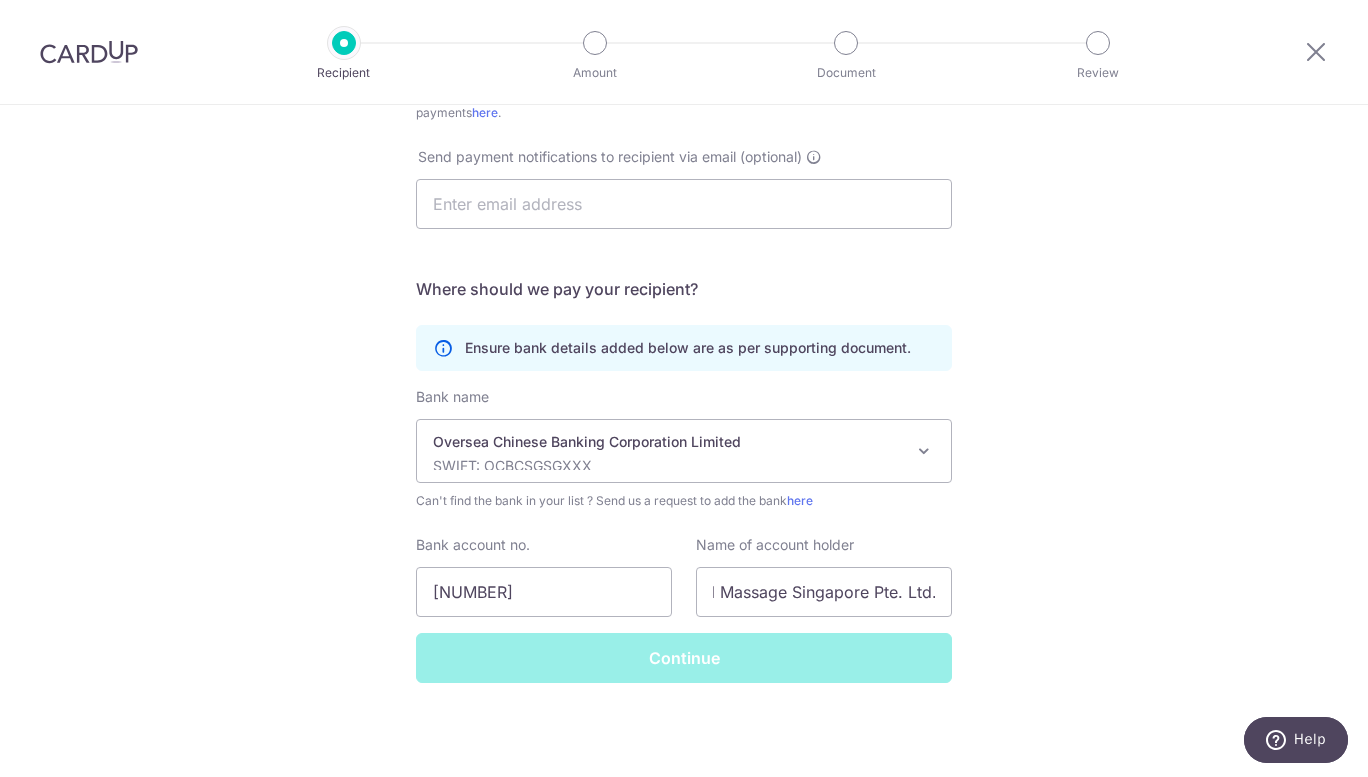 scroll, scrollTop: 0, scrollLeft: 0, axis: both 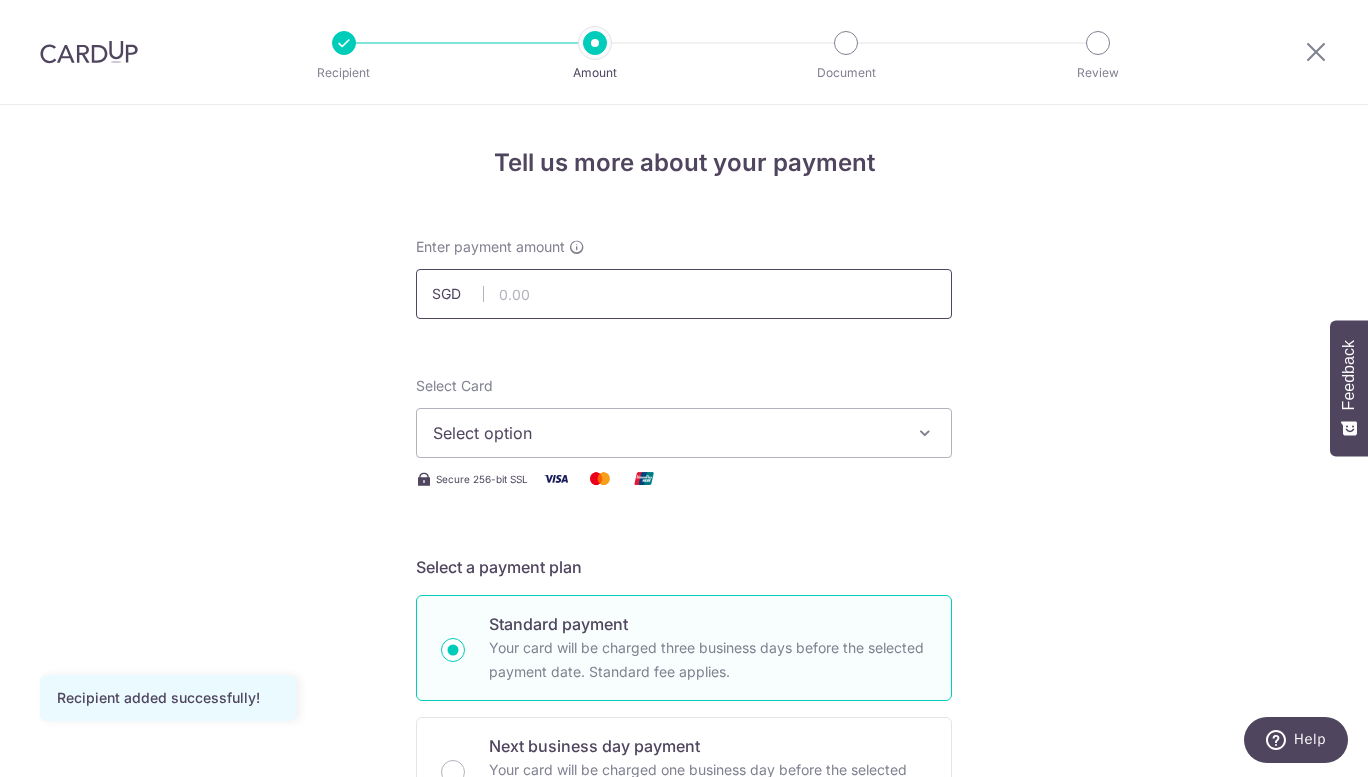 click at bounding box center [684, 294] 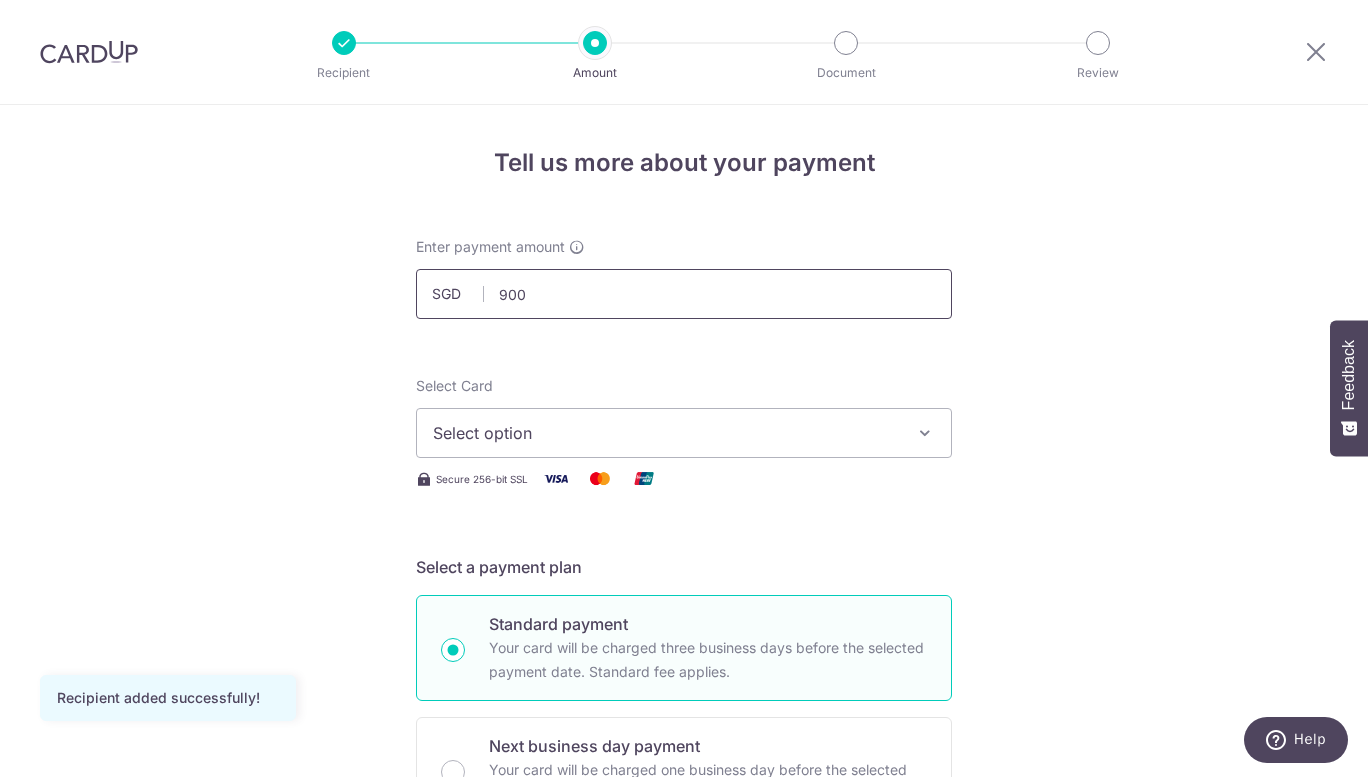 type on "900.00" 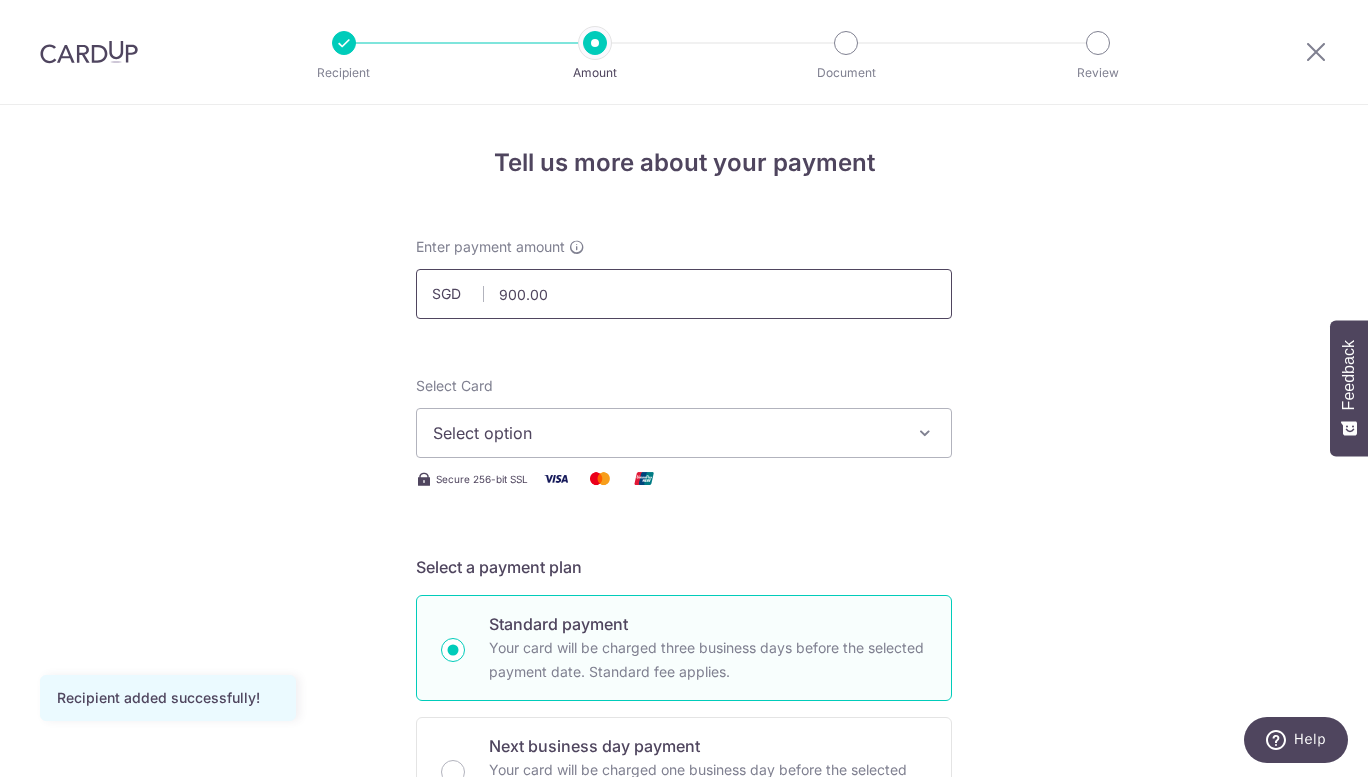 type 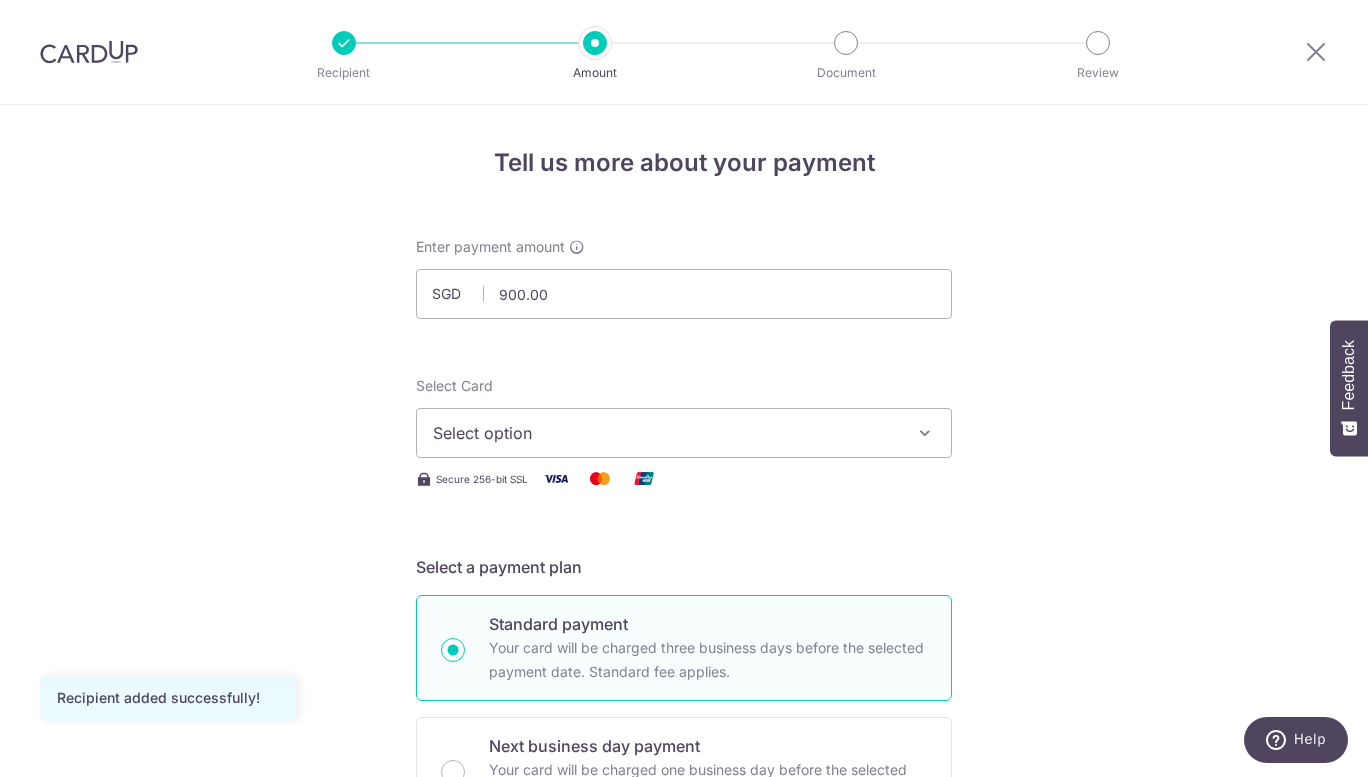 click on "Select Card
Select option
Add credit card
Your Cards
**** 0899
**** 8750
Secure 256-bit SSL" at bounding box center (684, 433) 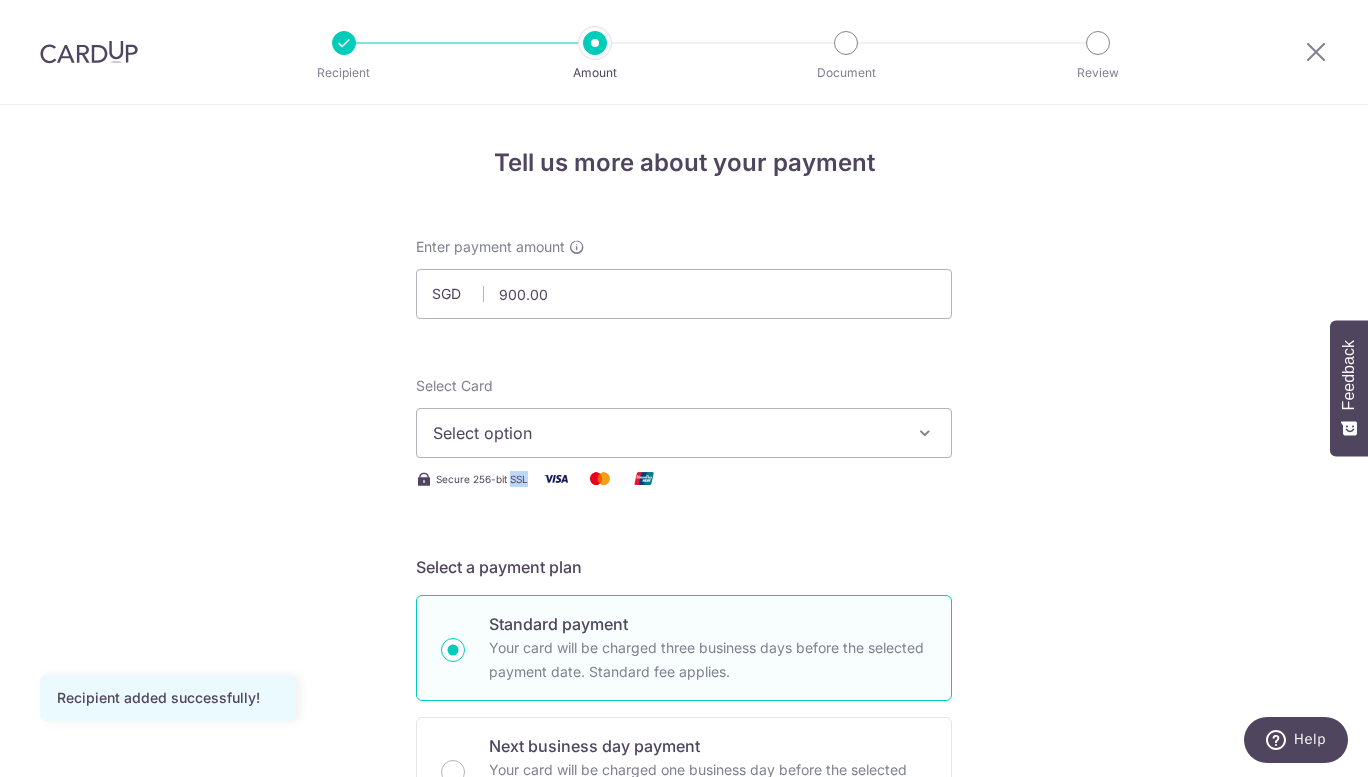 click on "Select Card
Select option
Add credit card
Your Cards
**** 0899
**** 8750
Secure 256-bit SSL" at bounding box center [684, 433] 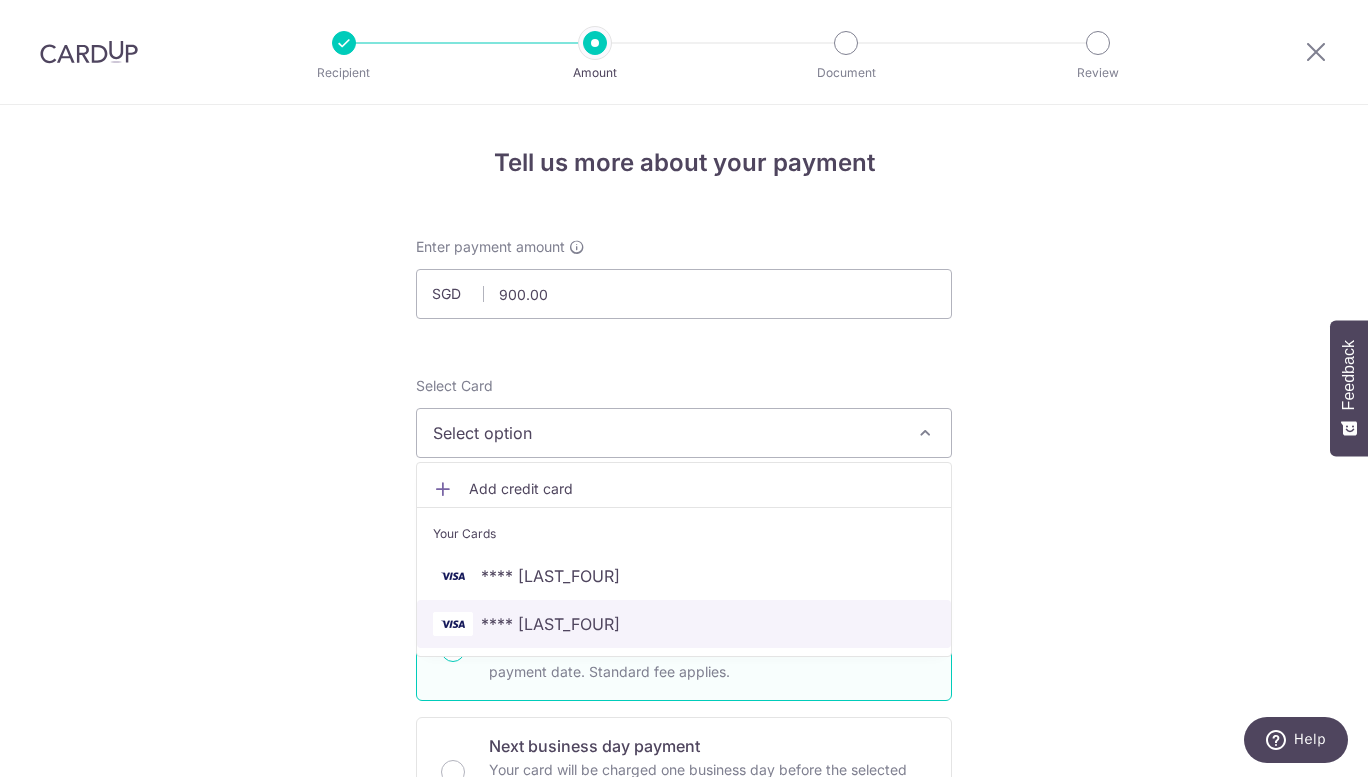 click on "[CC]" at bounding box center [550, 624] 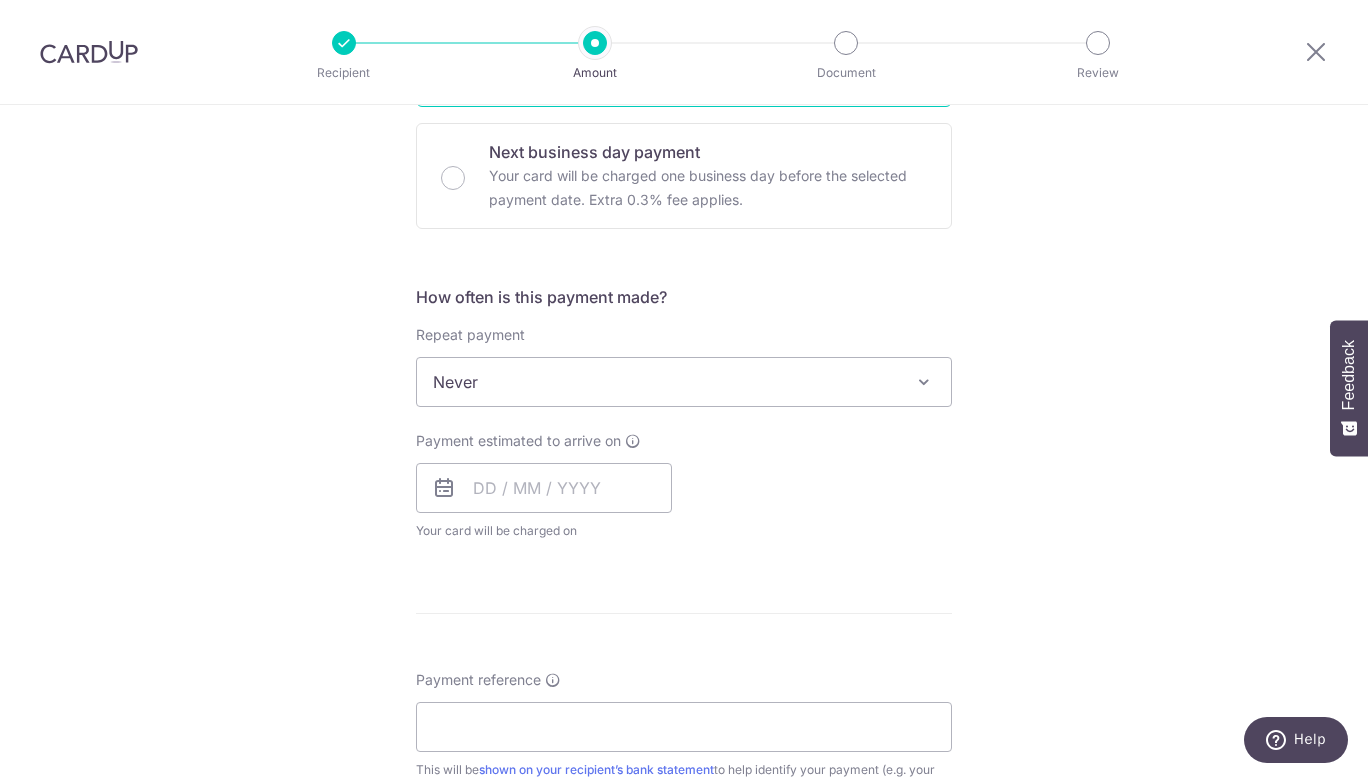 scroll, scrollTop: 598, scrollLeft: 0, axis: vertical 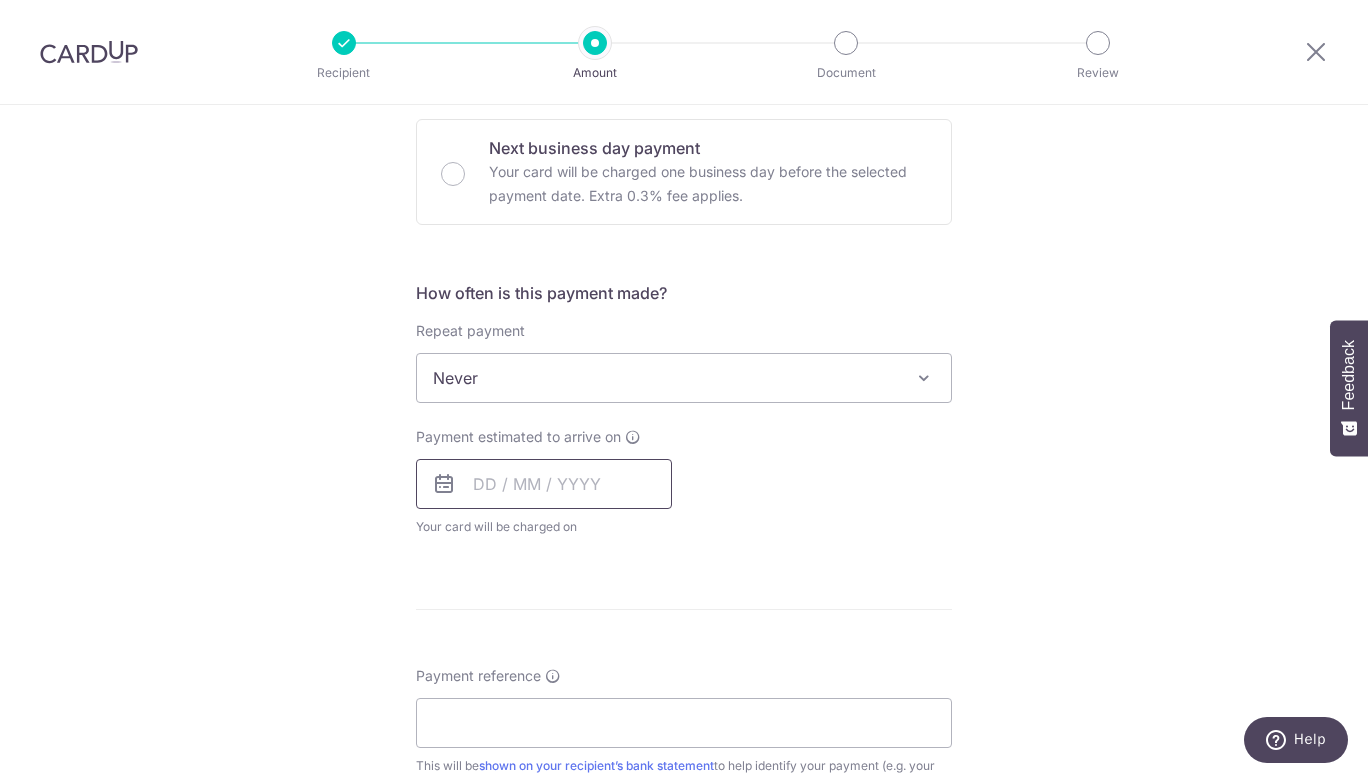 click at bounding box center (544, 484) 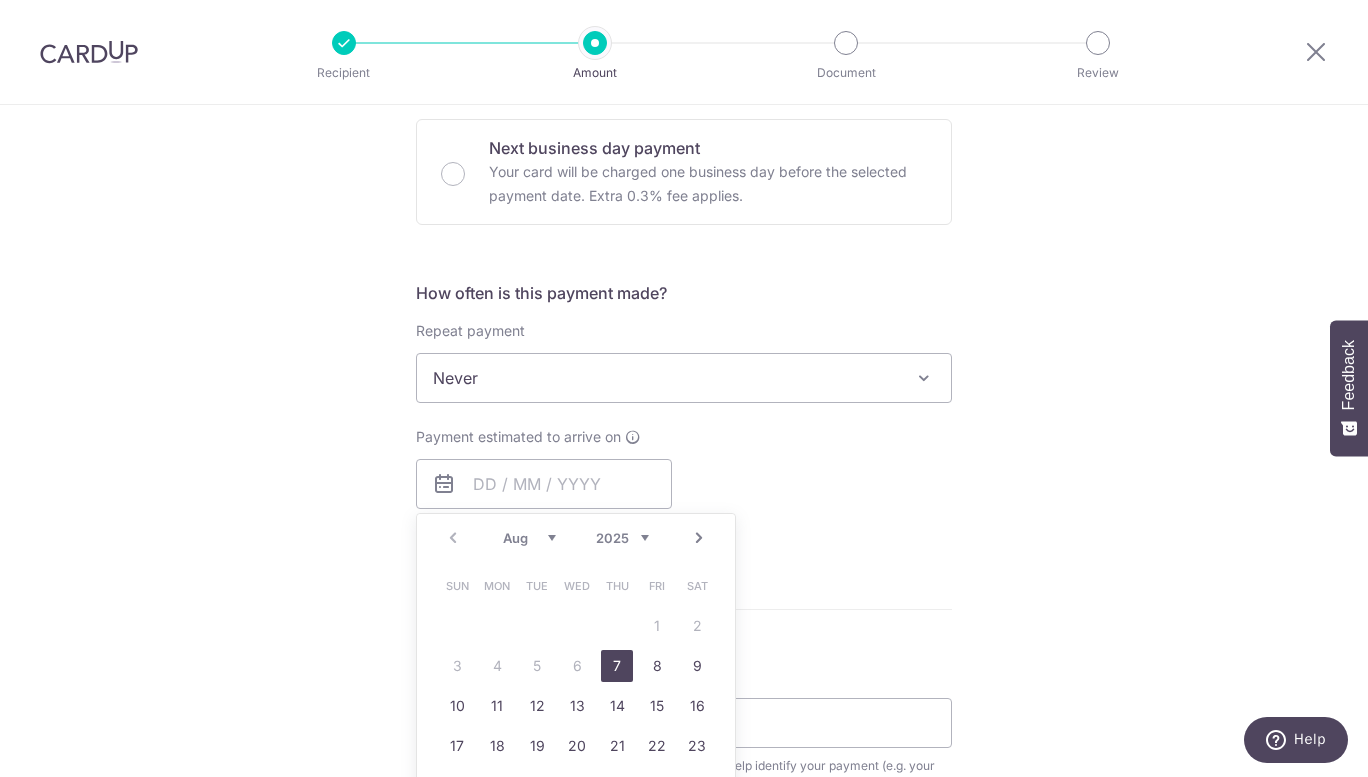 click on "Payment estimated to arrive on
Prev Next Aug Sep Oct Nov Dec 2025 2026 2027 2028 2029 2030 2031 2032 2033 2034 2035 Sun Mon Tue Wed Thu Fri Sat           1 2 3 4 5 6 7 8 9 10 11 12 13 14 15 16 17 18 19 20 21 22 23 24 25 26 27 28 29 30 31             Why are some dates not available?
Your card will be charged on   for the first payment
* If your payment is funded by  9:00am SGT on Tuesday 05/08/2025
05/08/2025
No. of Payments" at bounding box center (684, 482) 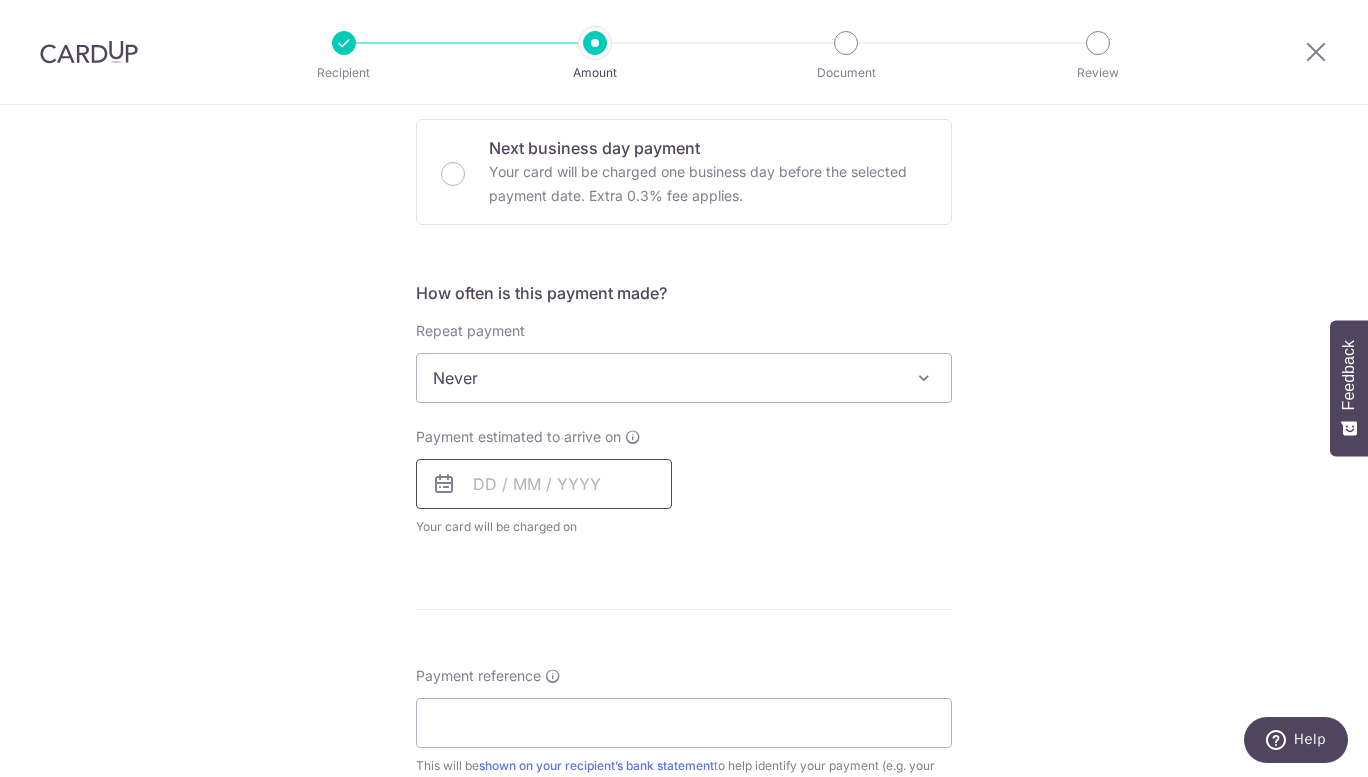 click at bounding box center (544, 484) 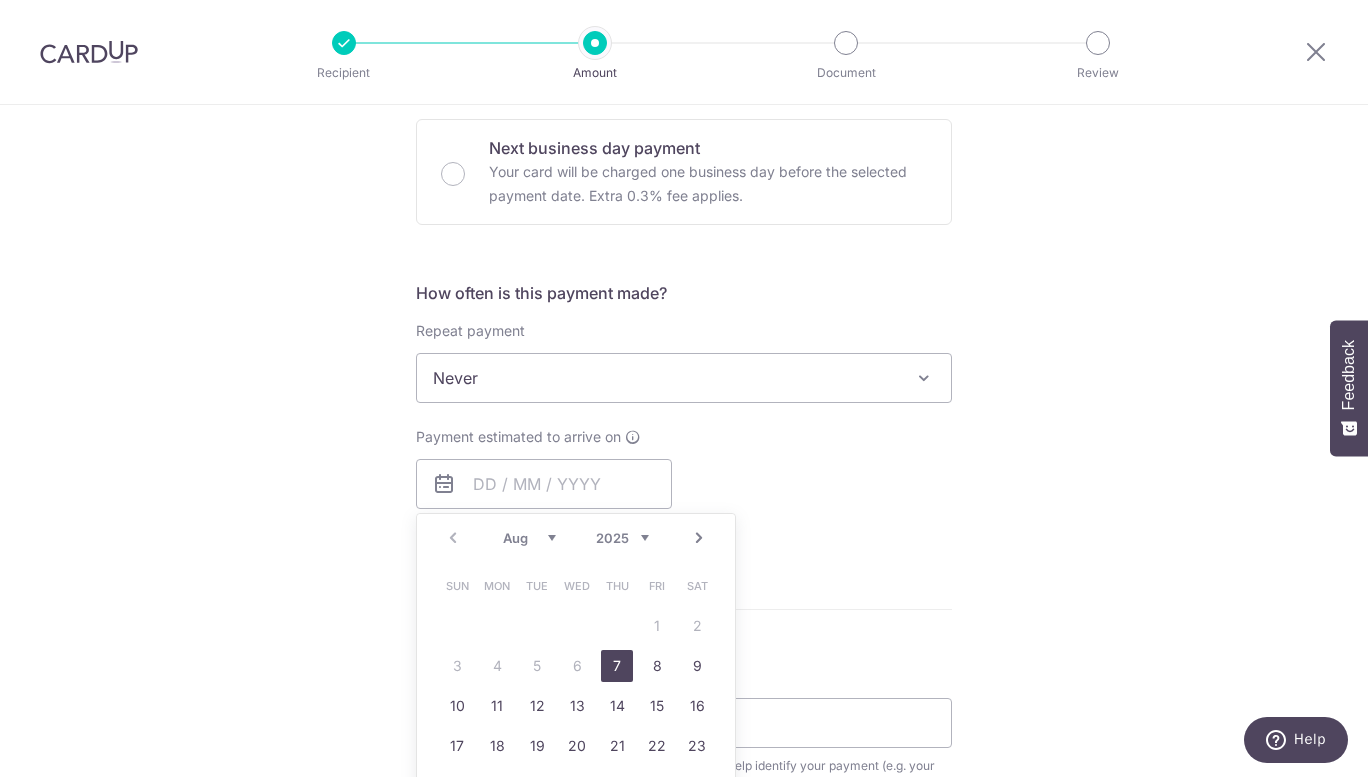 click on "7" at bounding box center [617, 666] 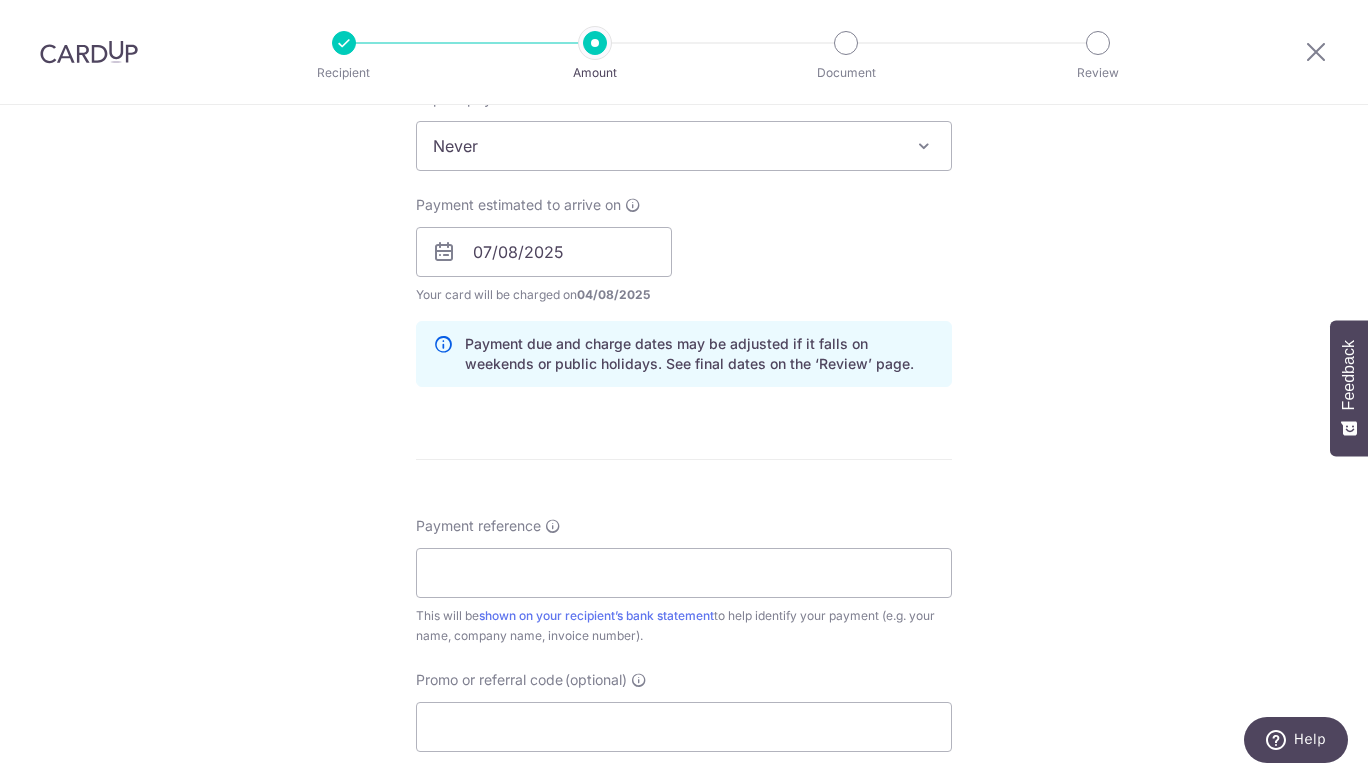 scroll, scrollTop: 846, scrollLeft: 0, axis: vertical 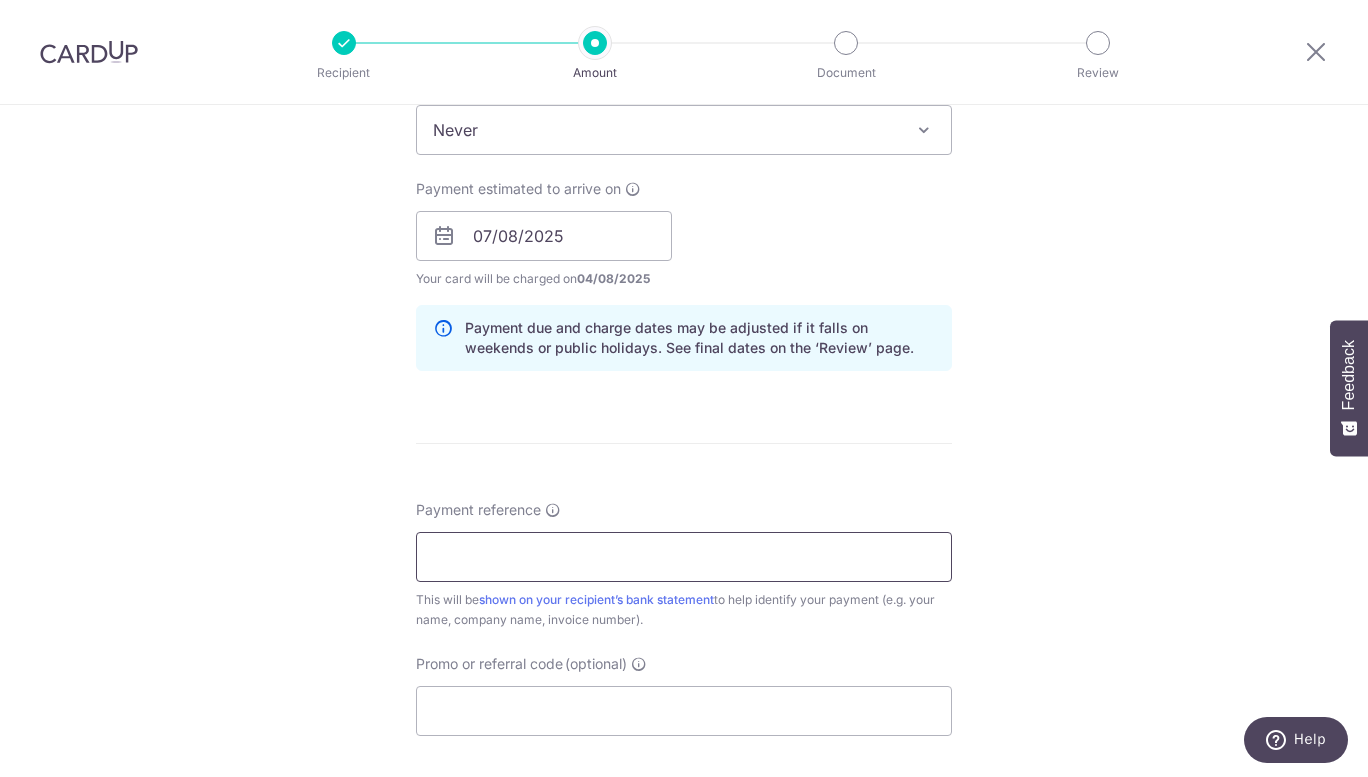 click on "Payment reference" at bounding box center (684, 557) 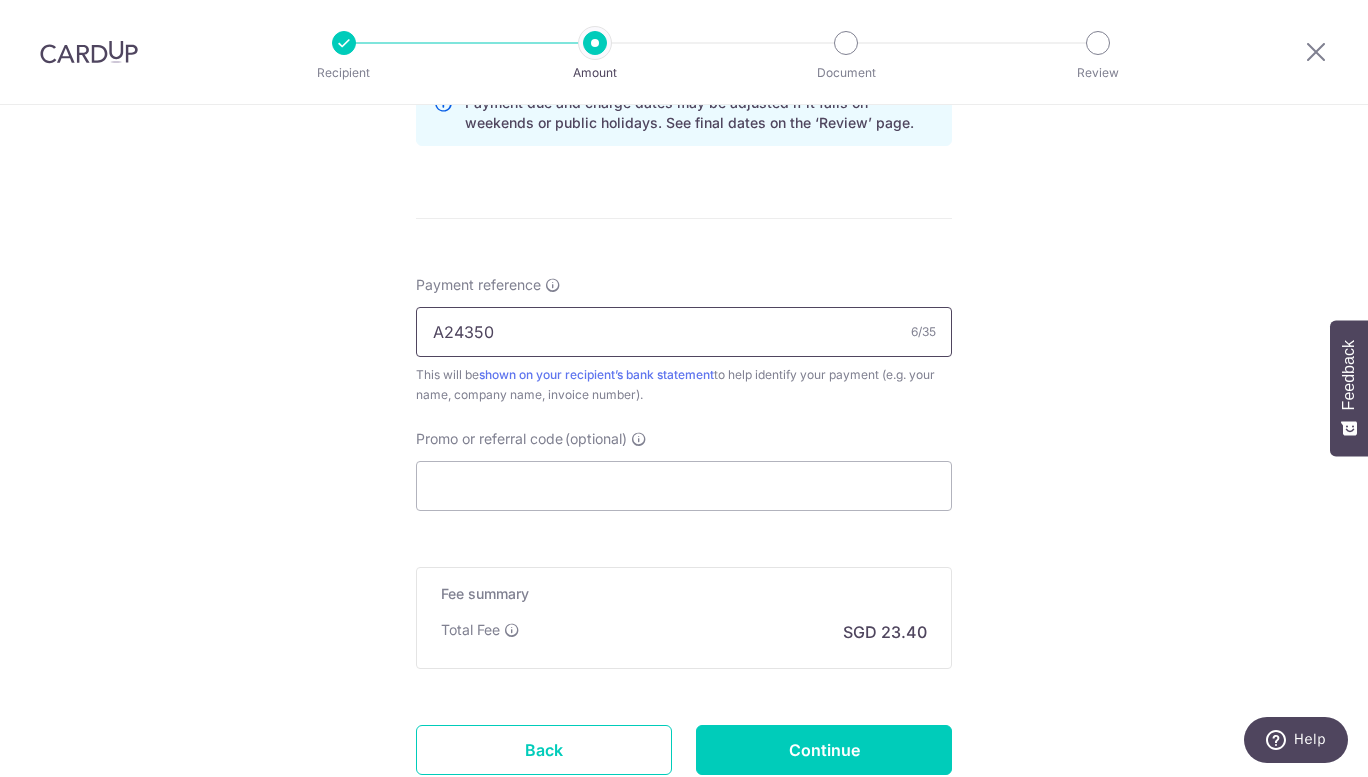 scroll, scrollTop: 1077, scrollLeft: 0, axis: vertical 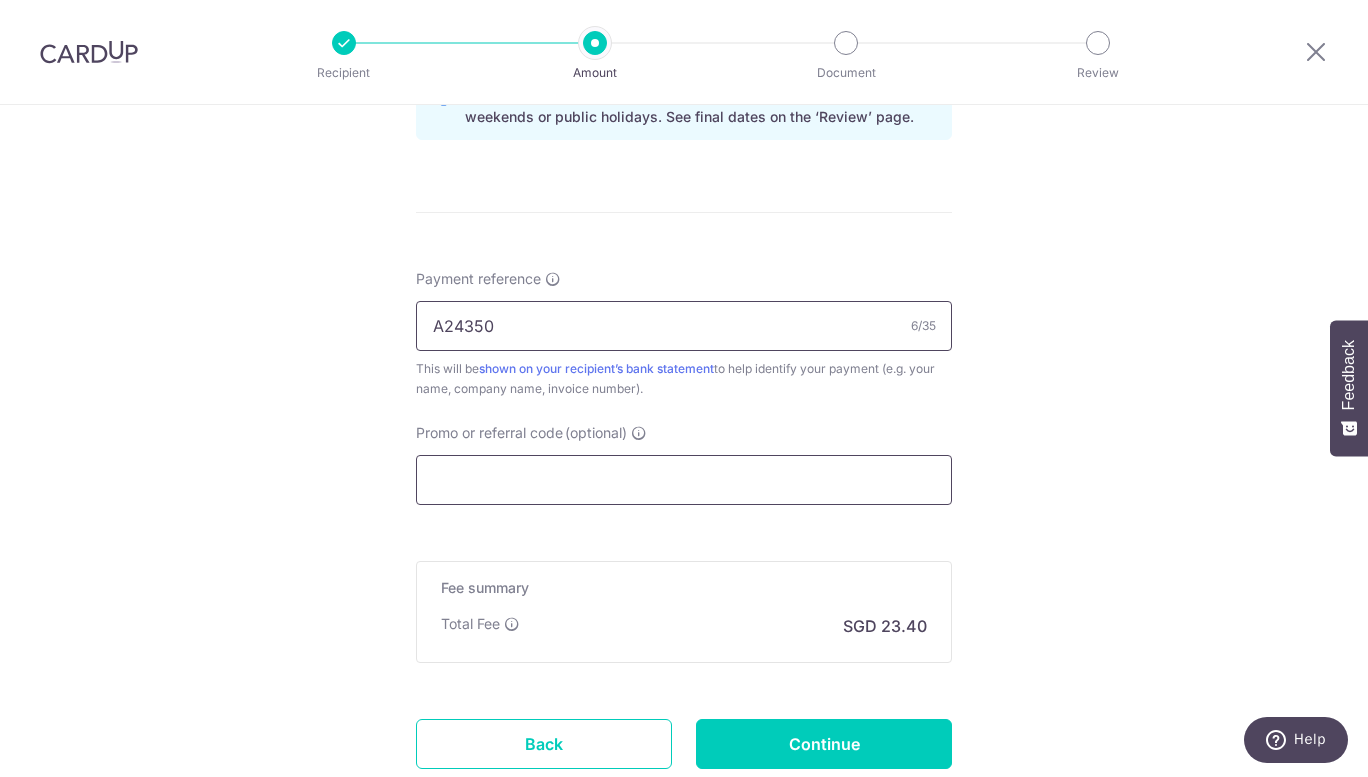 type on "A24350" 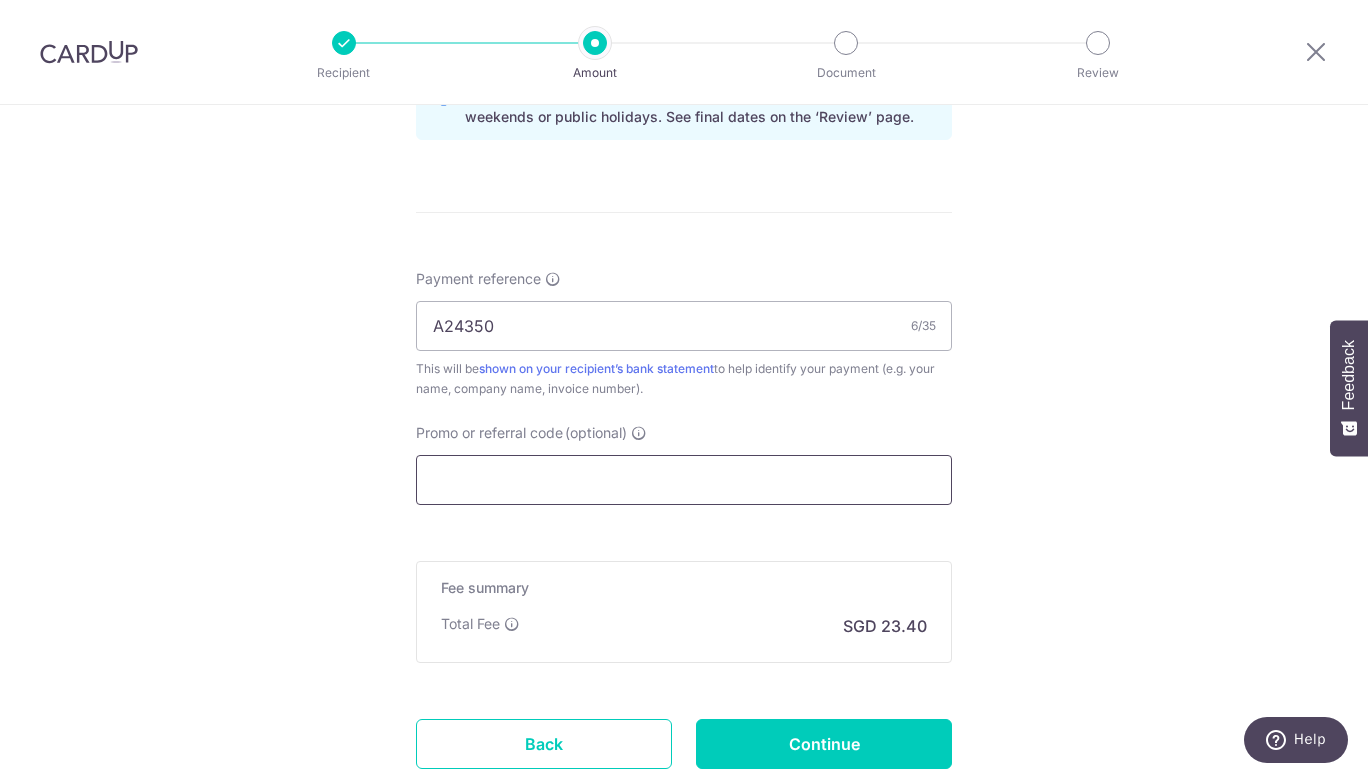 click on "Promo or referral code
(optional)" at bounding box center [684, 480] 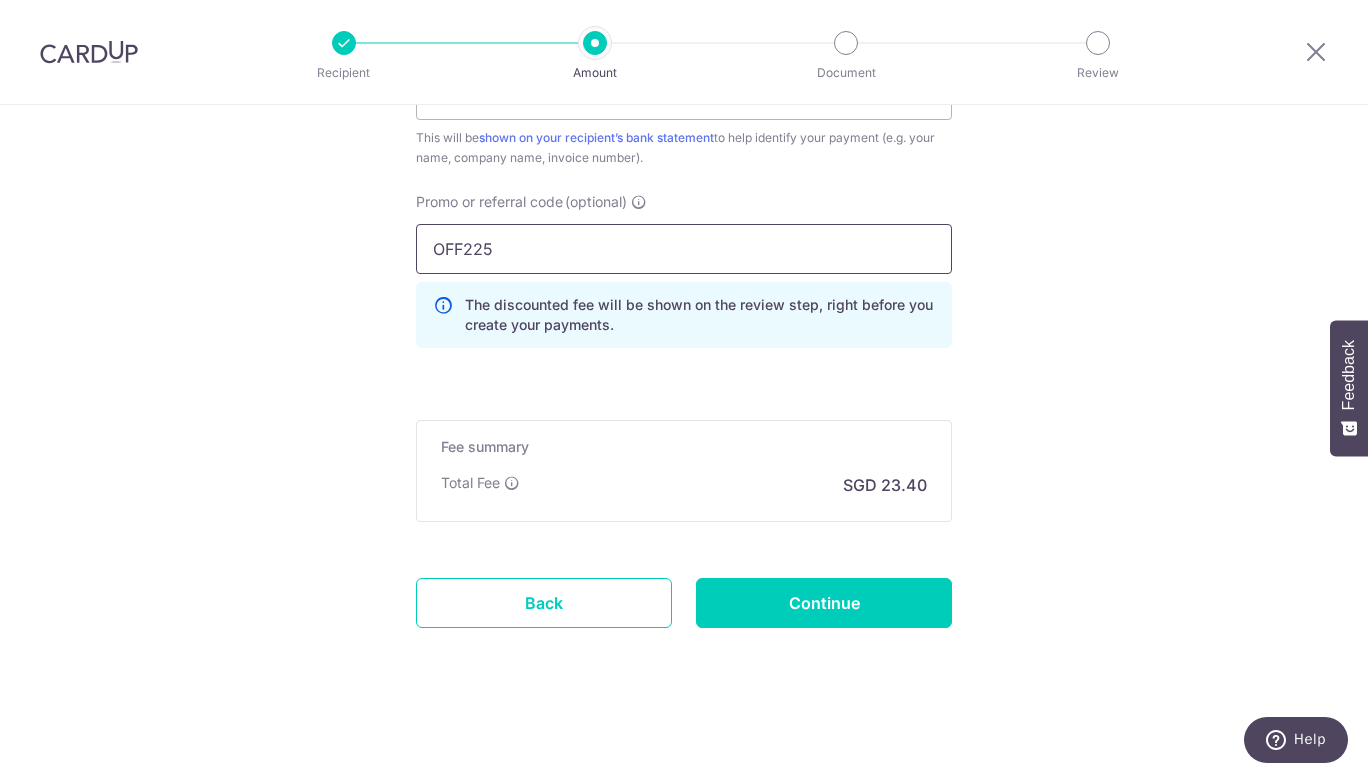 scroll, scrollTop: 1309, scrollLeft: 0, axis: vertical 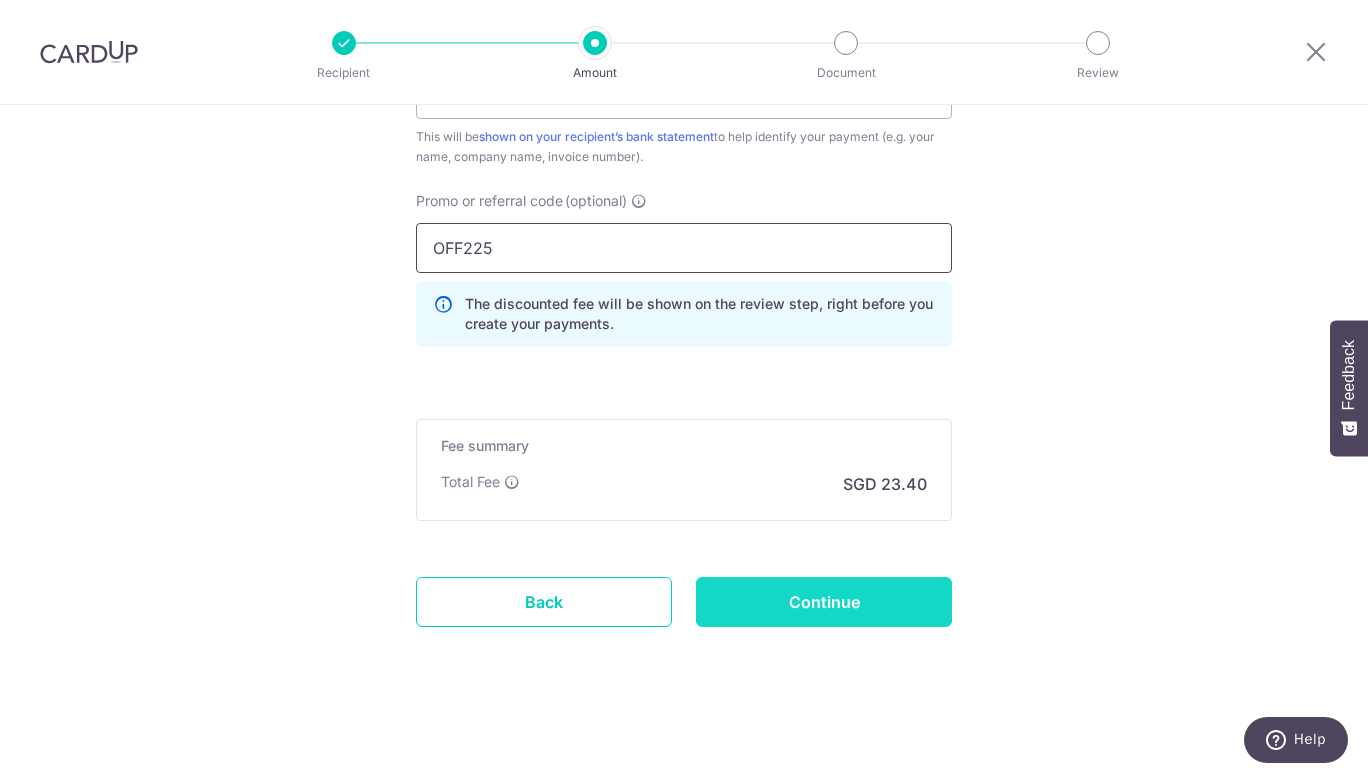 type on "OFF225" 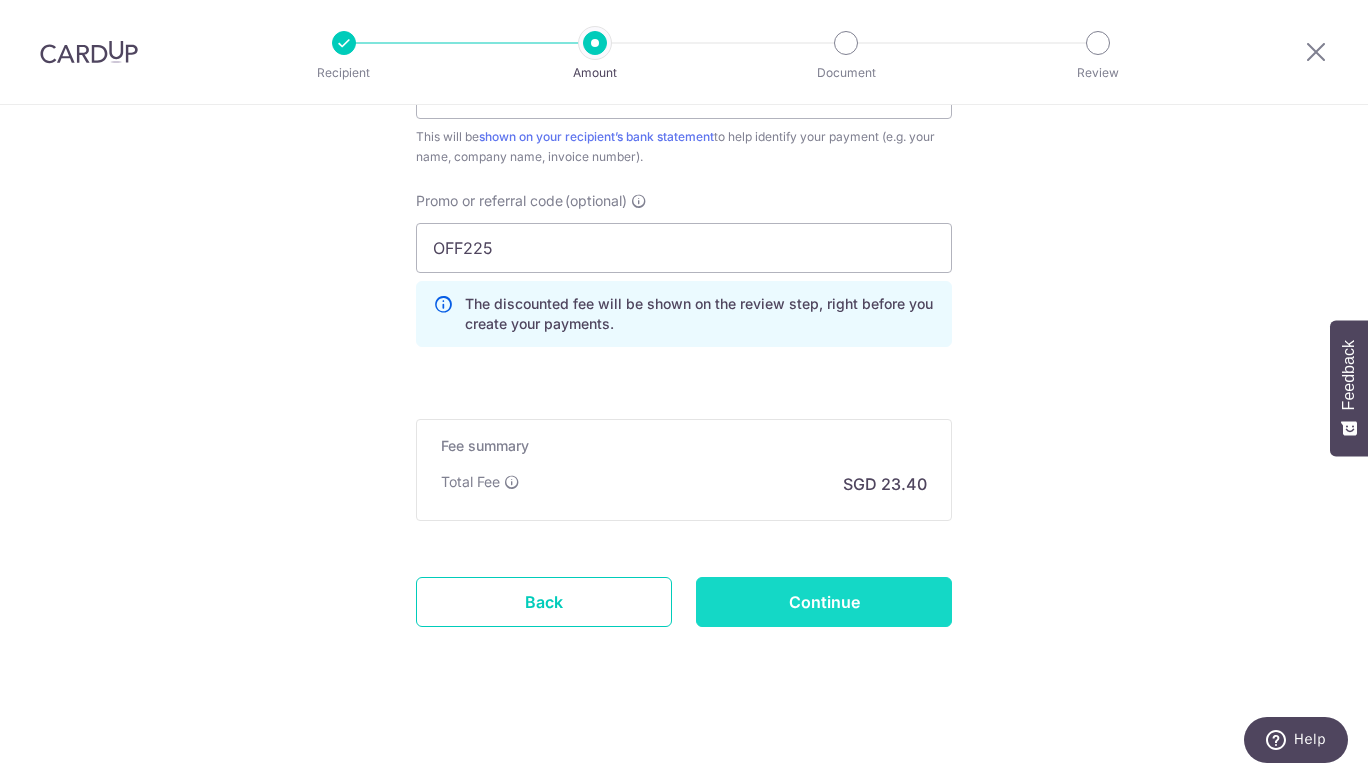 click on "Continue" at bounding box center [824, 602] 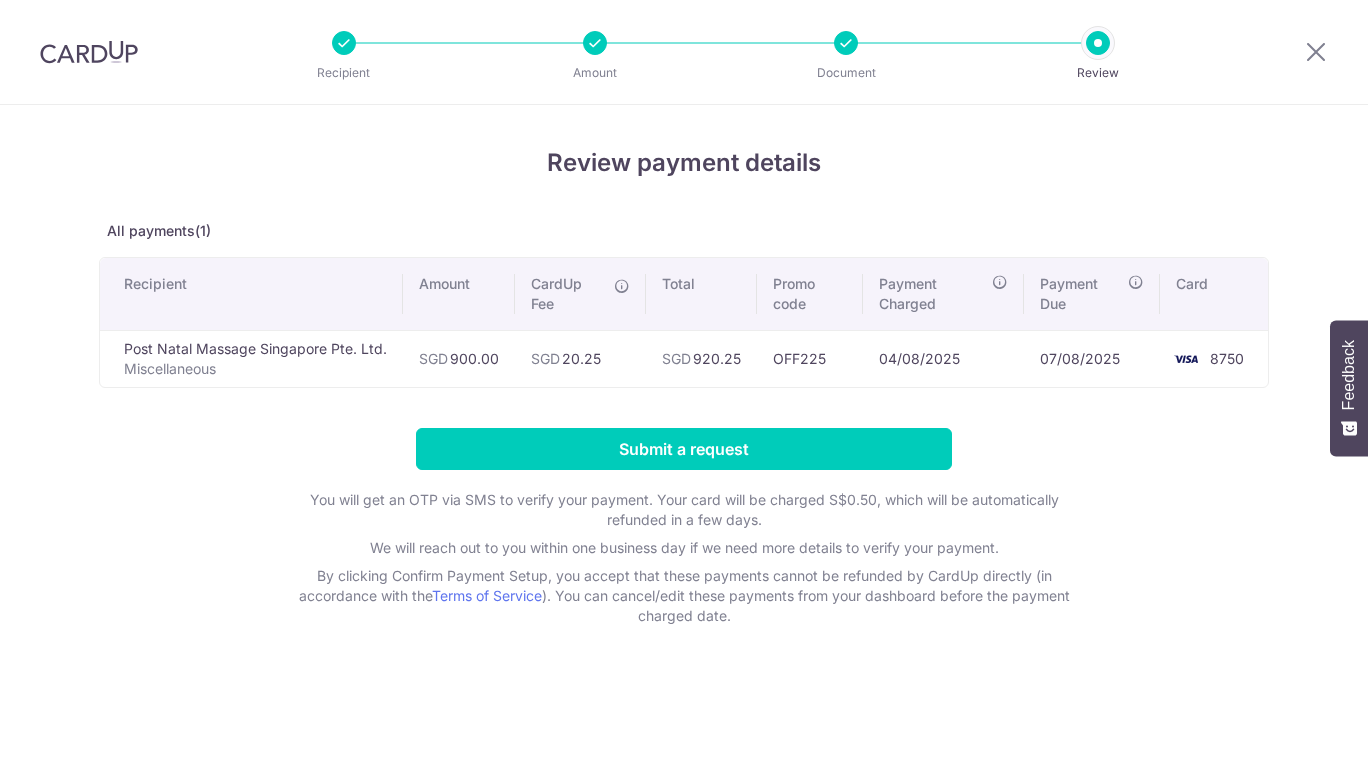 scroll, scrollTop: 0, scrollLeft: 0, axis: both 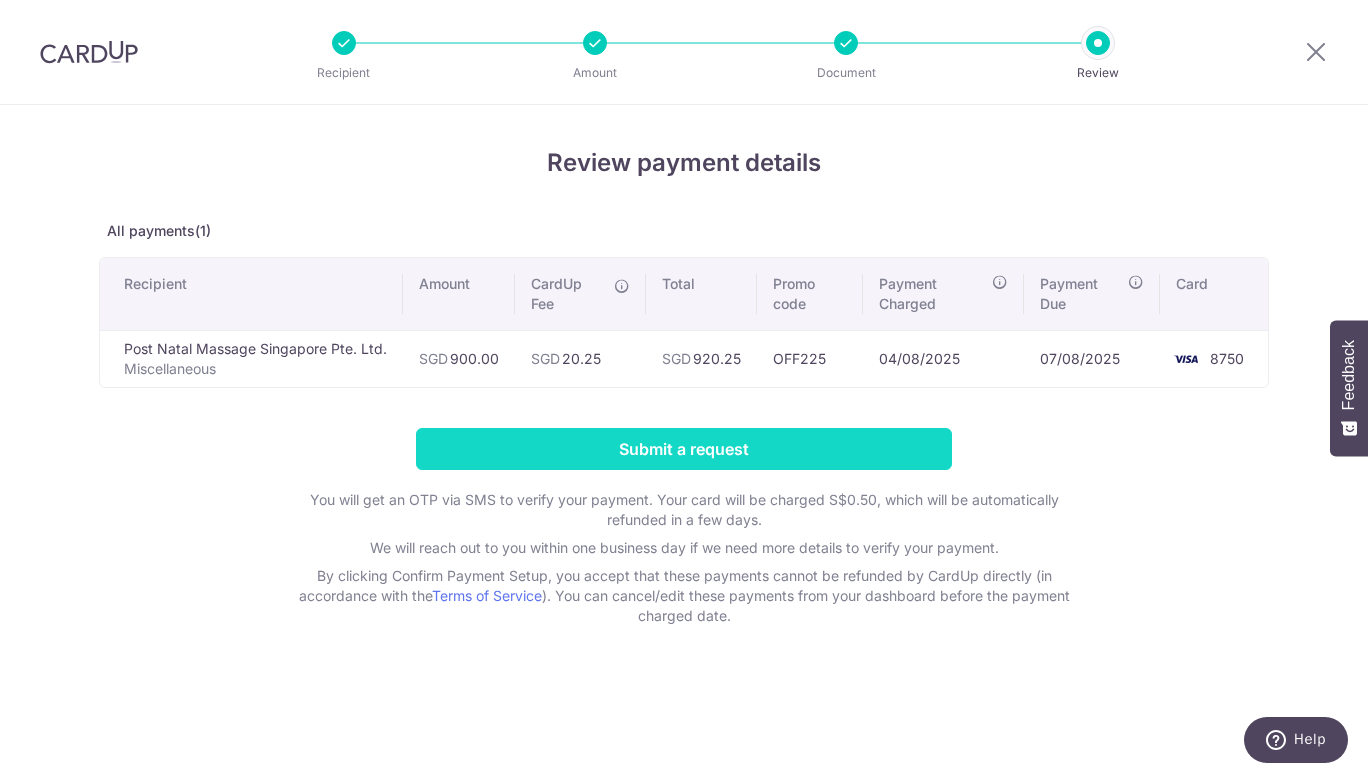 click on "Submit a request" at bounding box center (684, 449) 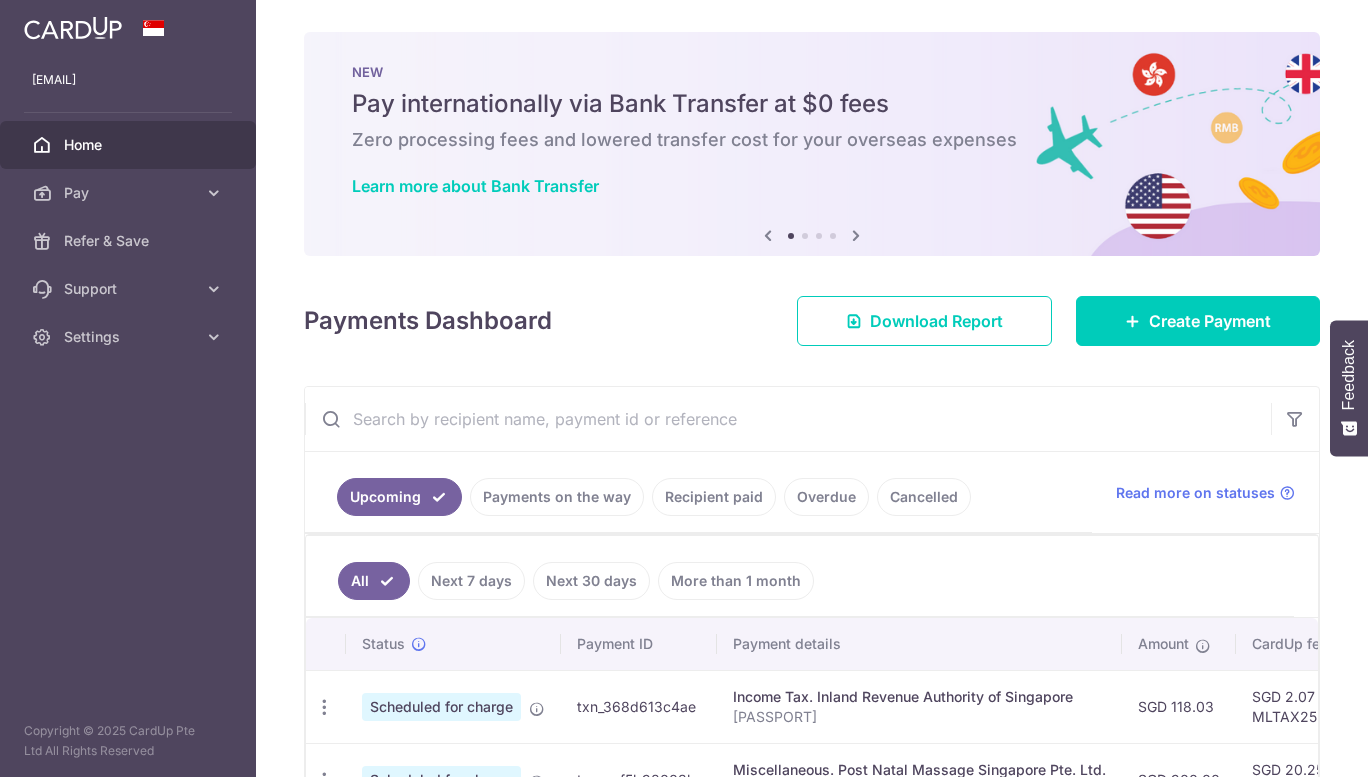 scroll, scrollTop: 0, scrollLeft: 0, axis: both 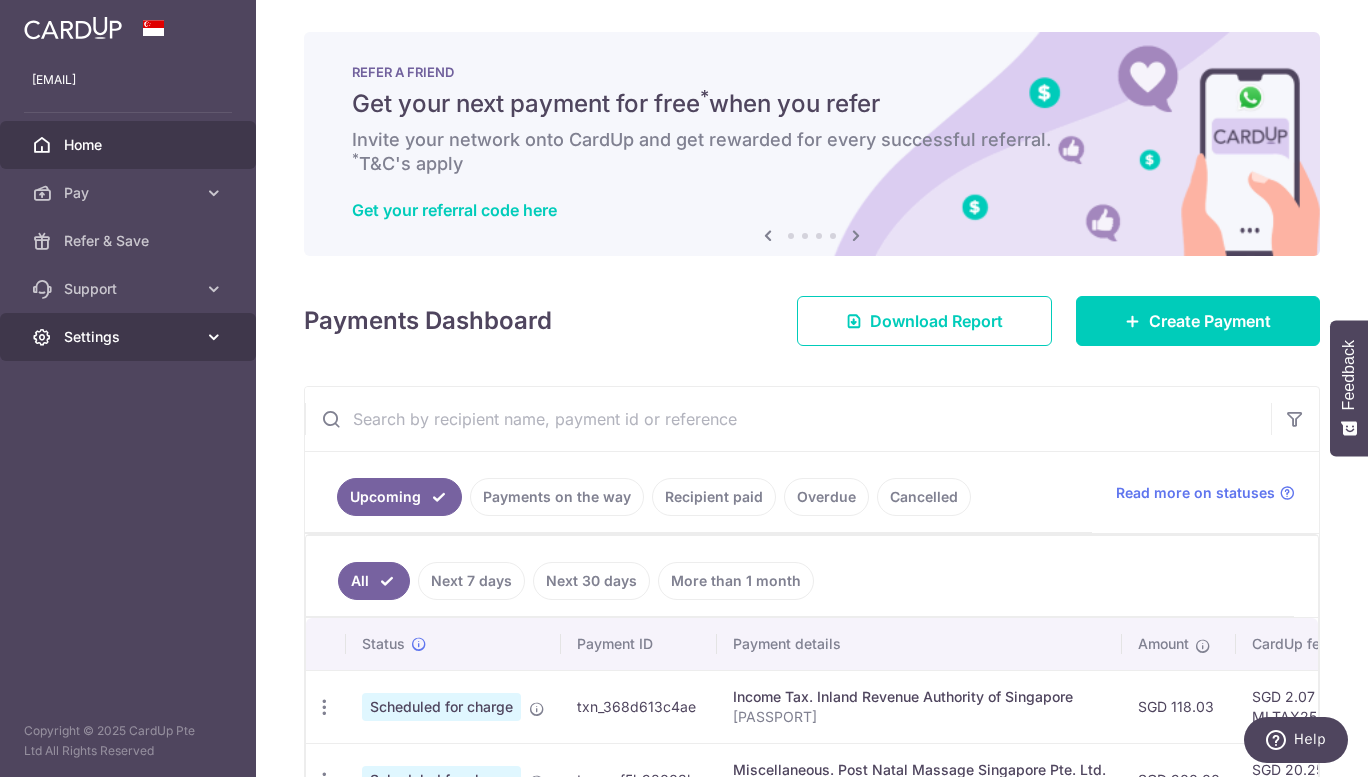 click on "Settings" at bounding box center (128, 337) 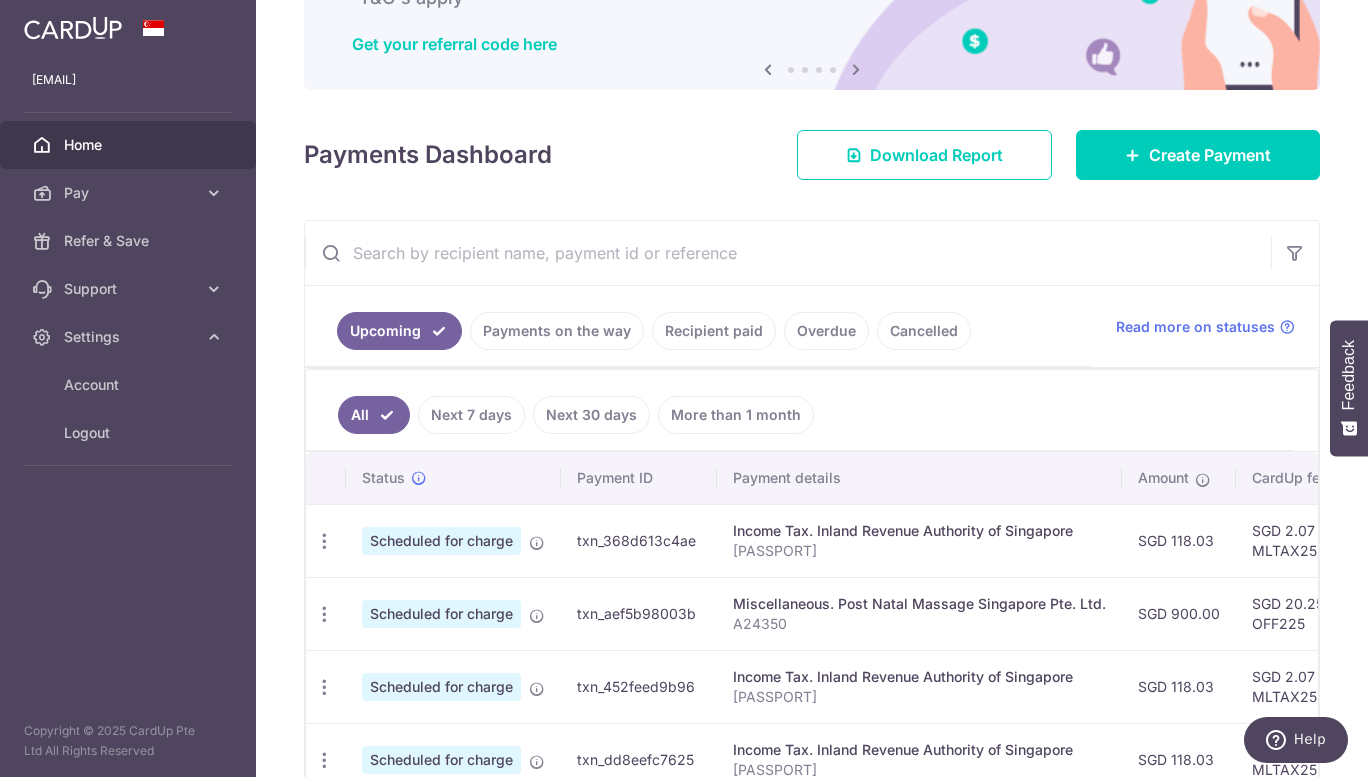 scroll, scrollTop: 185, scrollLeft: 0, axis: vertical 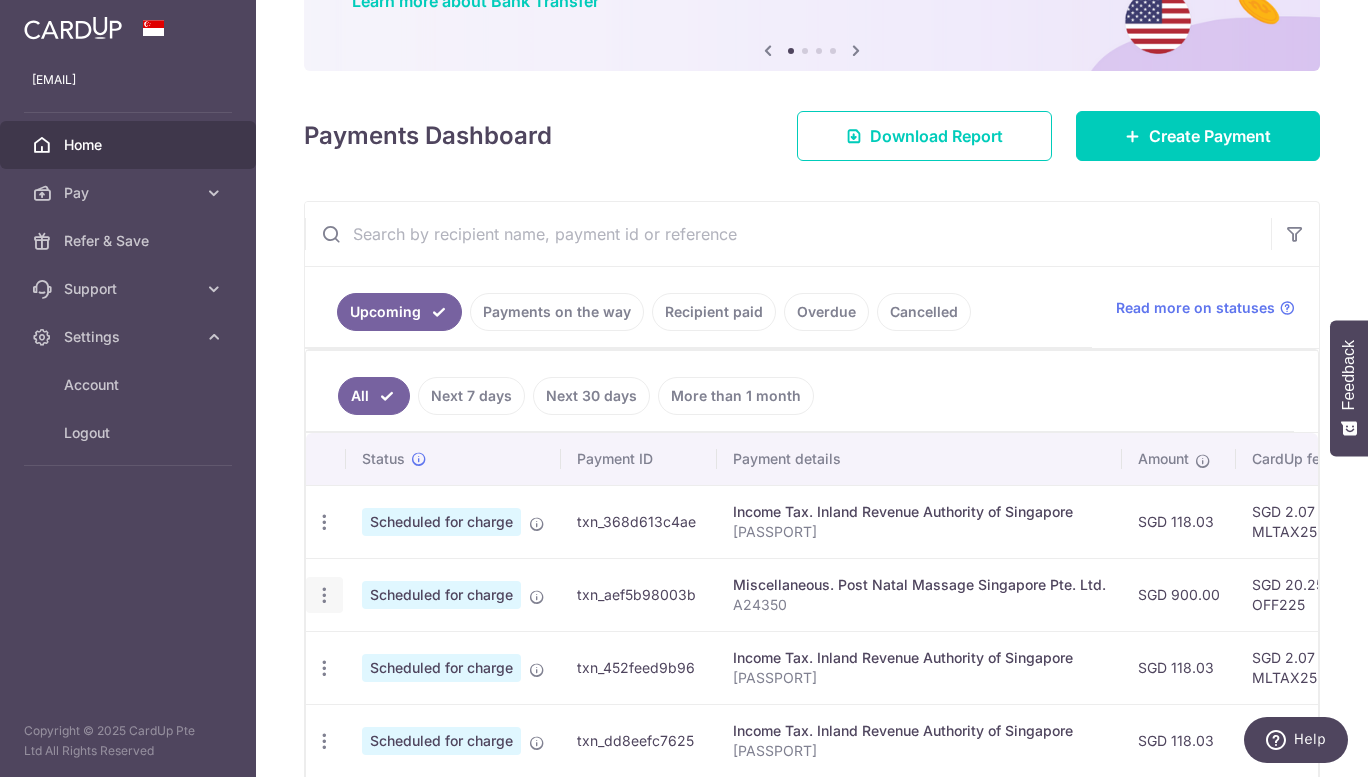 click at bounding box center (324, 522) 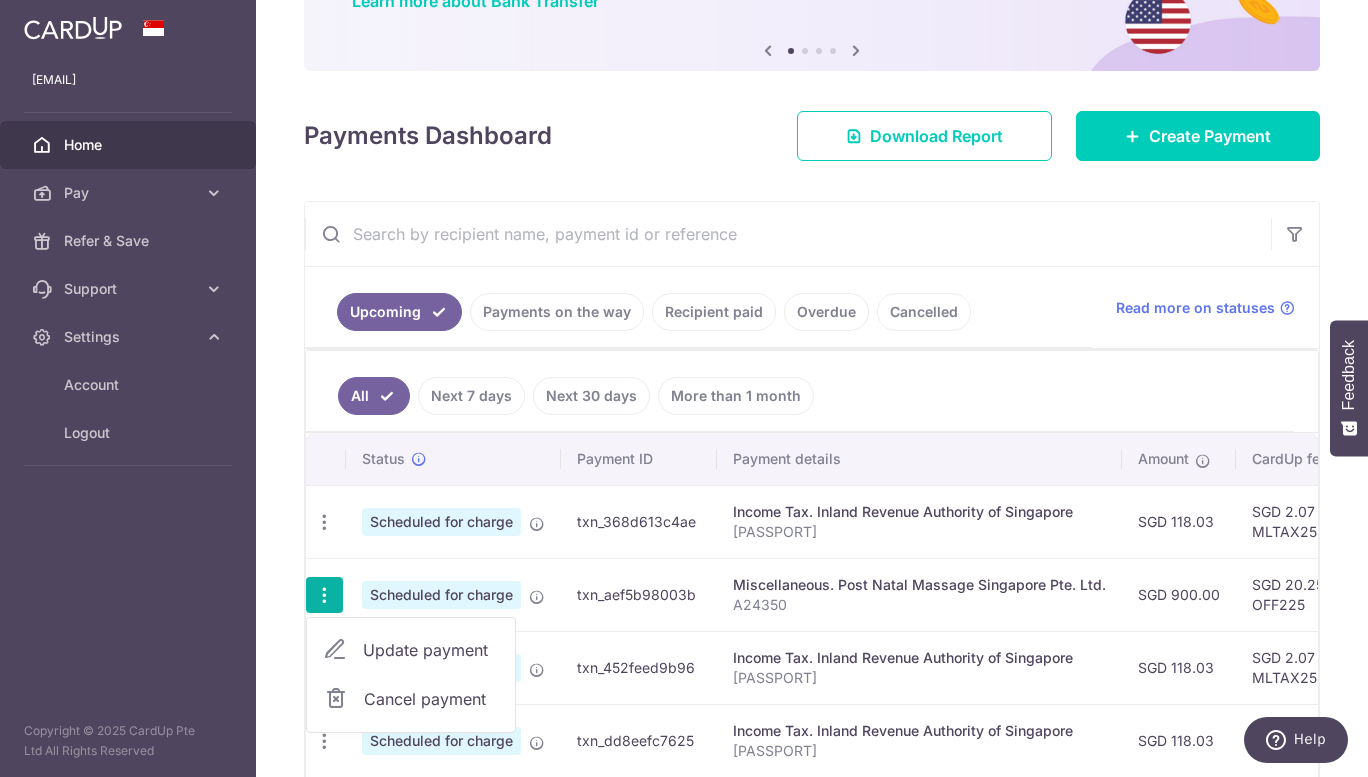 click at bounding box center [324, 595] 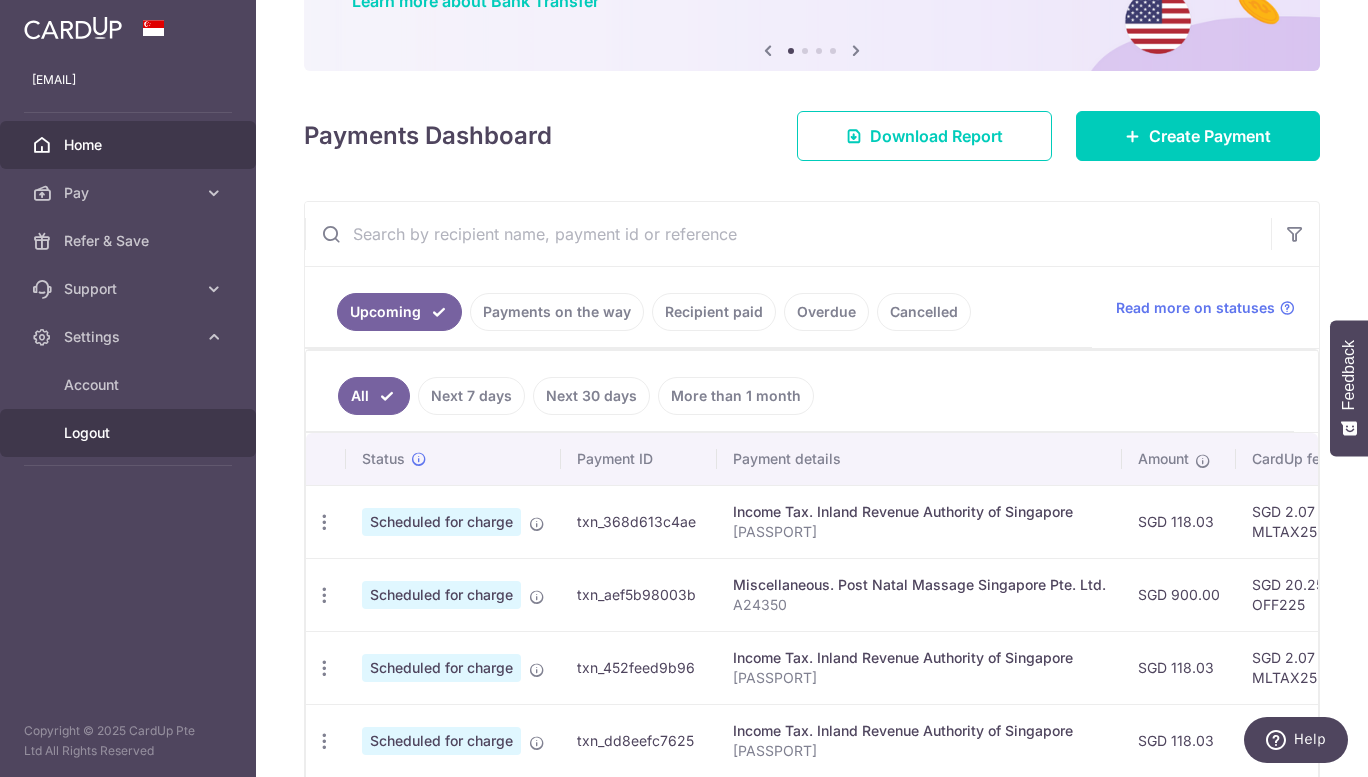 click on "Logout" at bounding box center (130, 433) 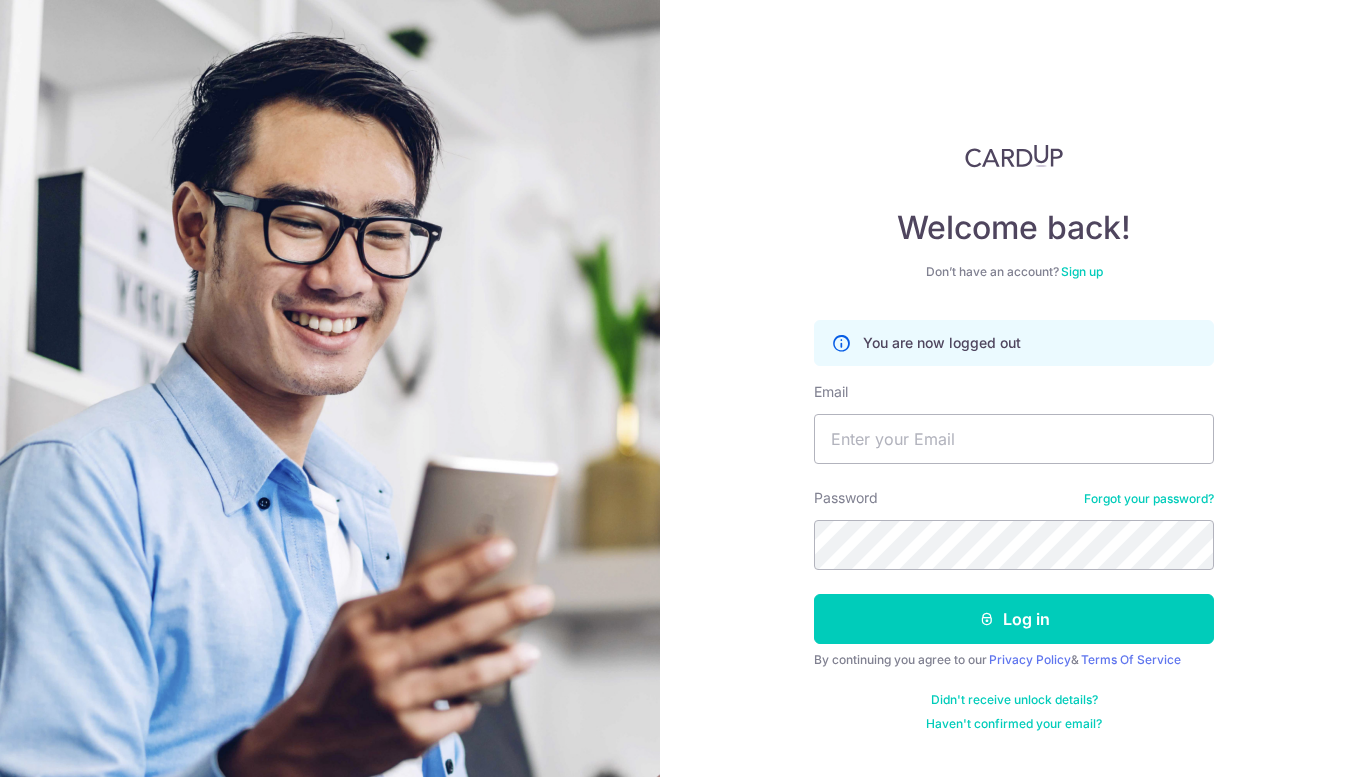 scroll, scrollTop: 0, scrollLeft: 0, axis: both 